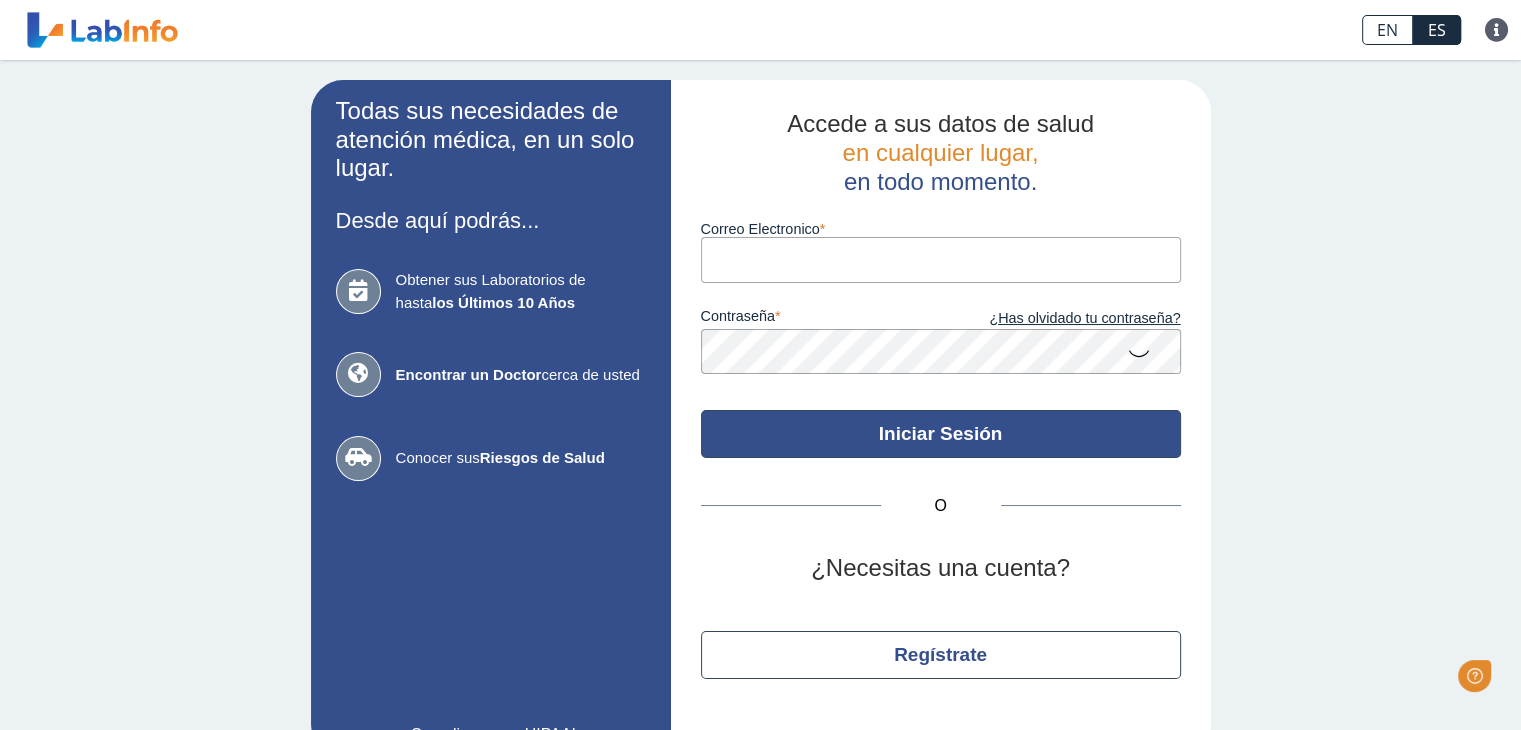 scroll, scrollTop: 0, scrollLeft: 0, axis: both 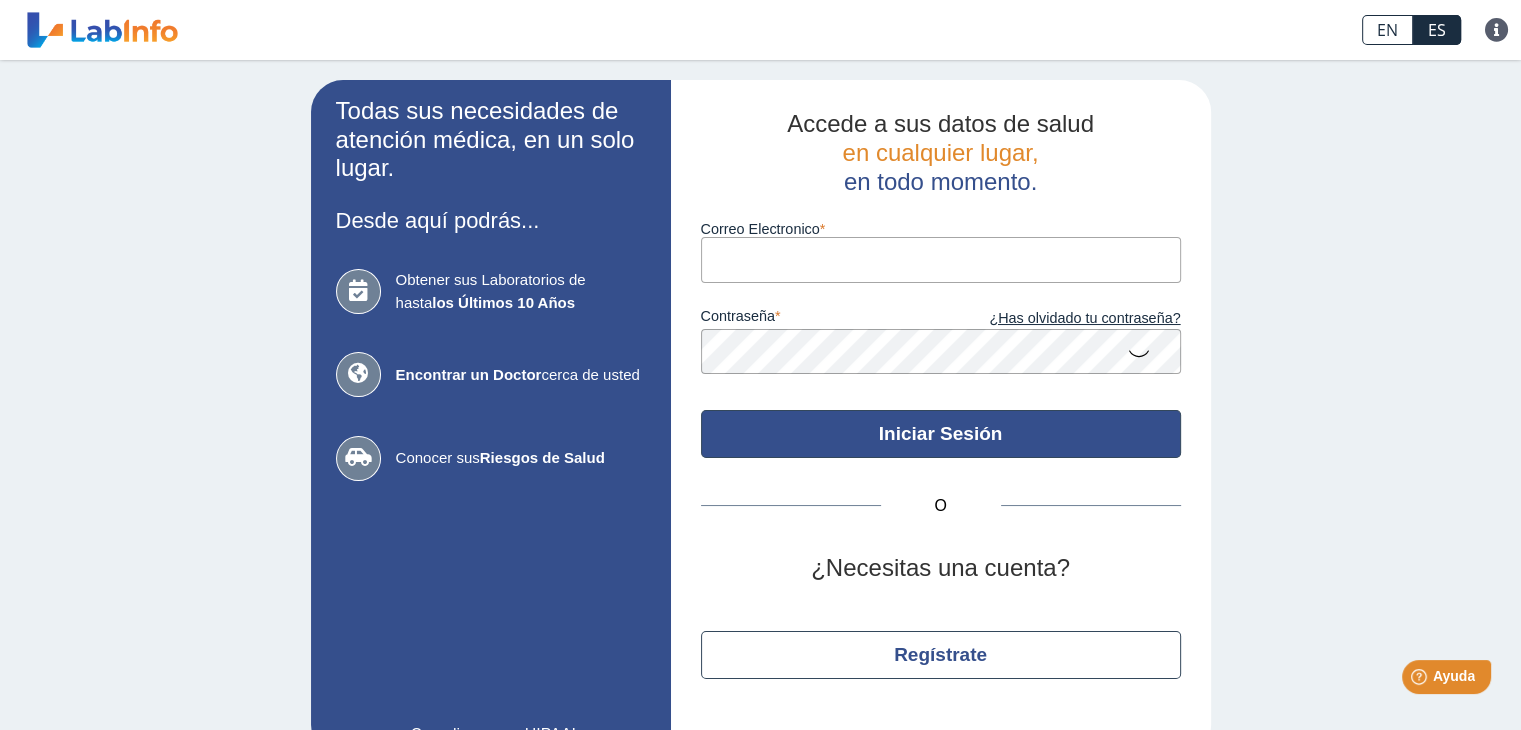 type on "[EMAIL]" 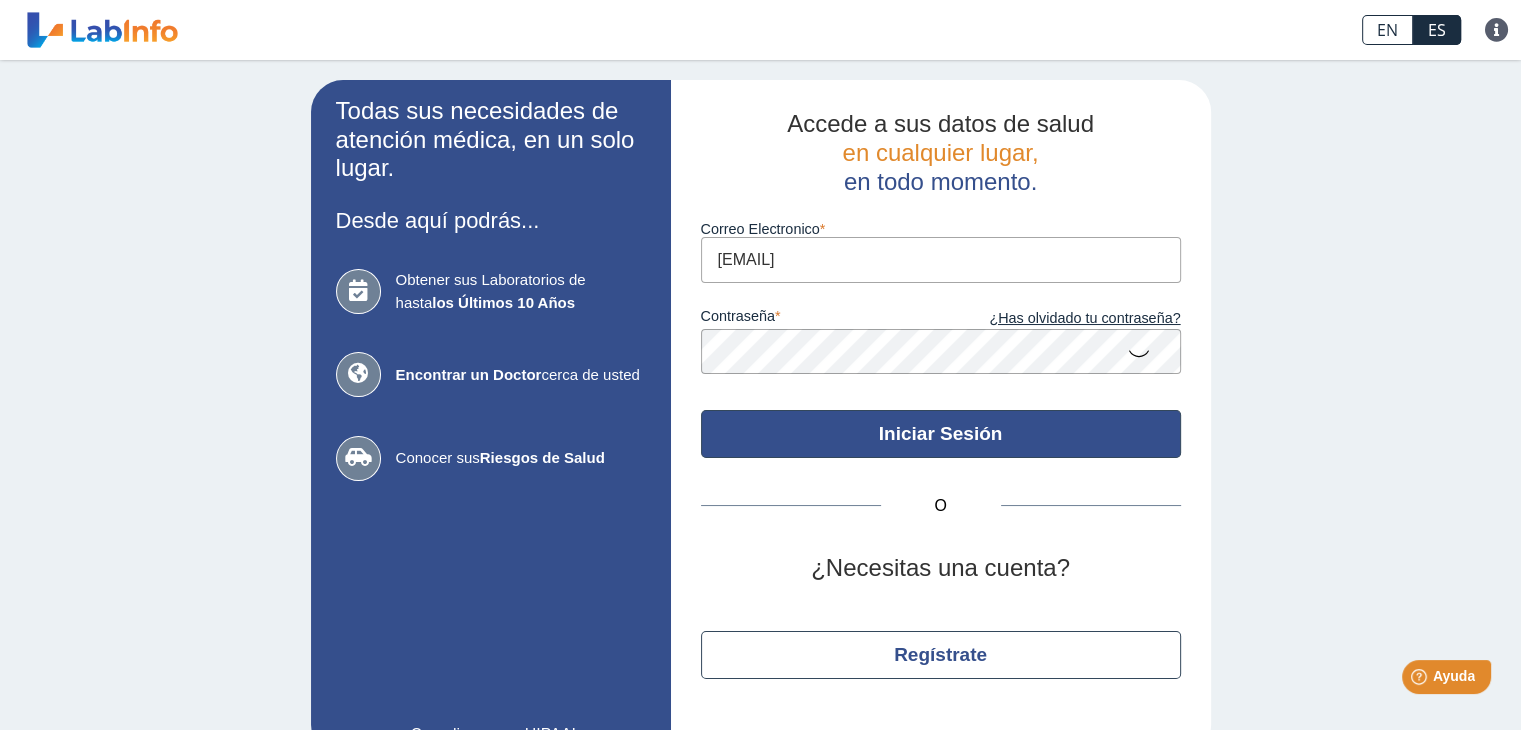 click on "Iniciar Sesión" 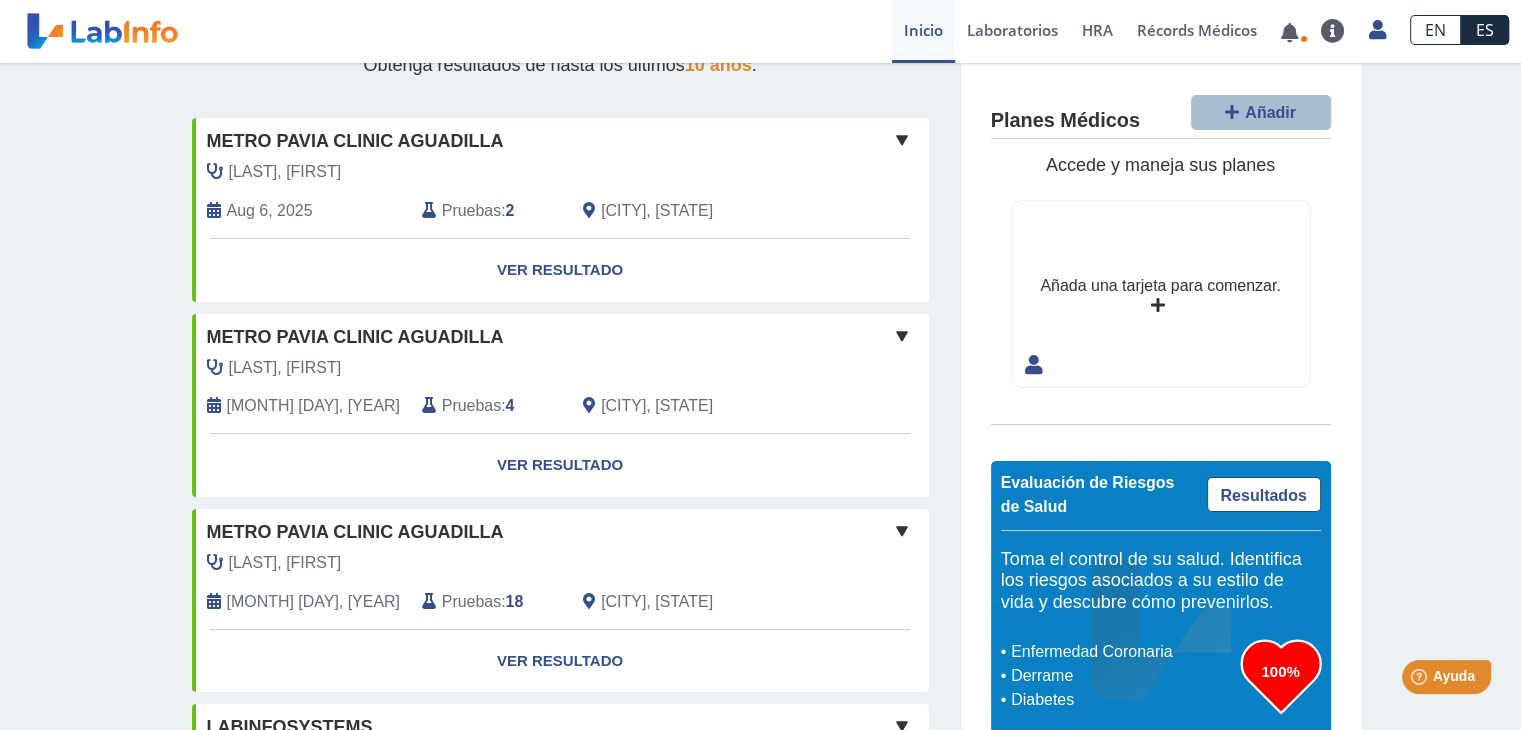 scroll, scrollTop: 120, scrollLeft: 0, axis: vertical 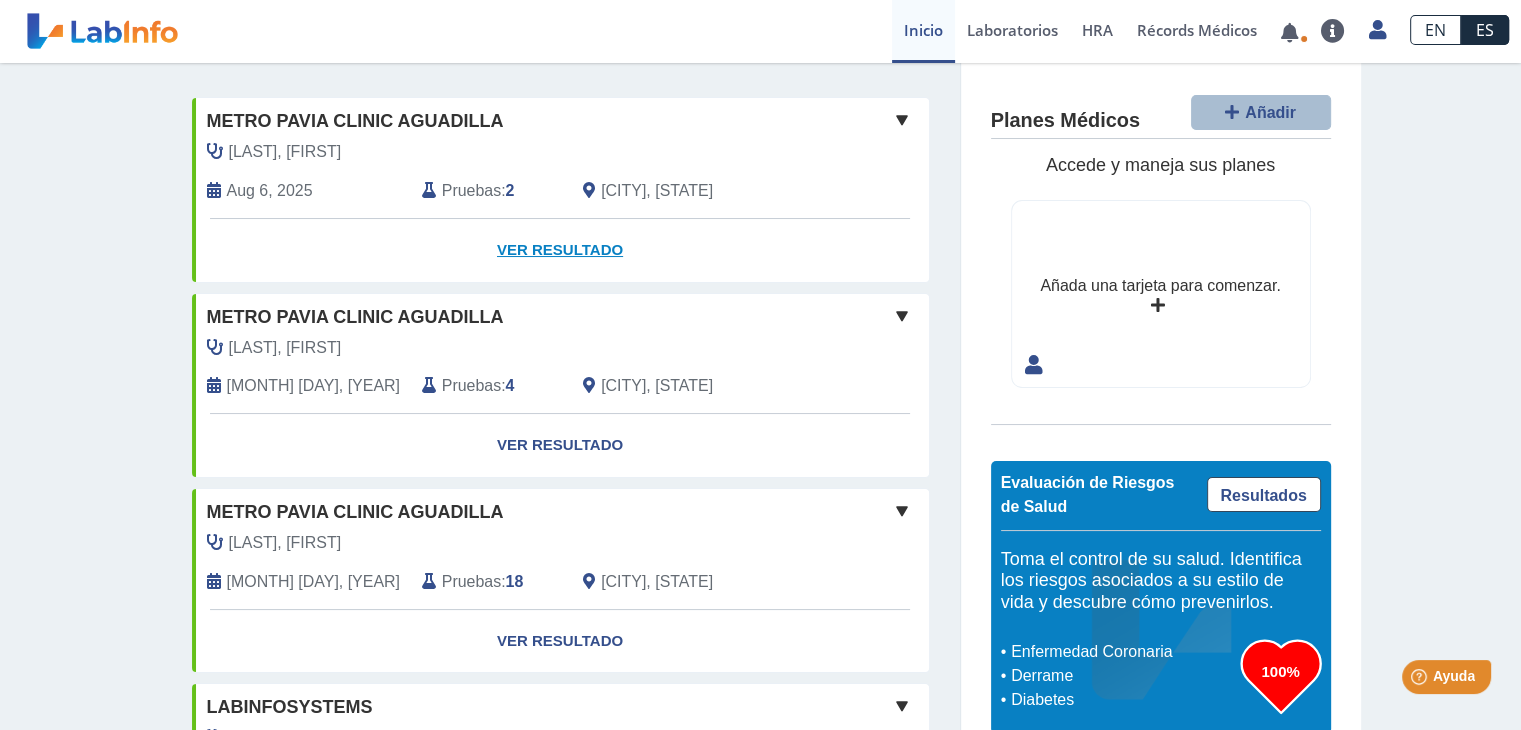 click on "Ver Resultado" 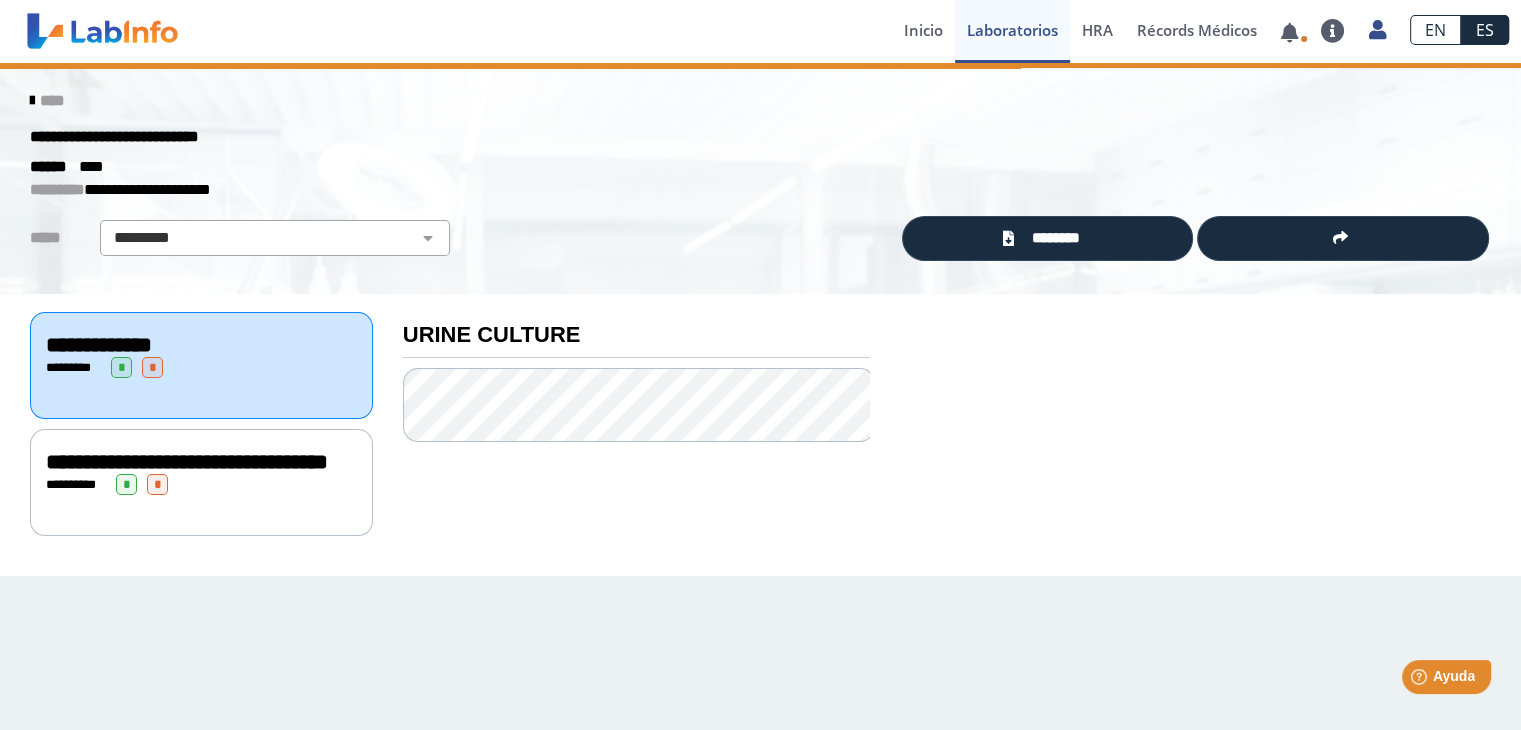scroll, scrollTop: 0, scrollLeft: 0, axis: both 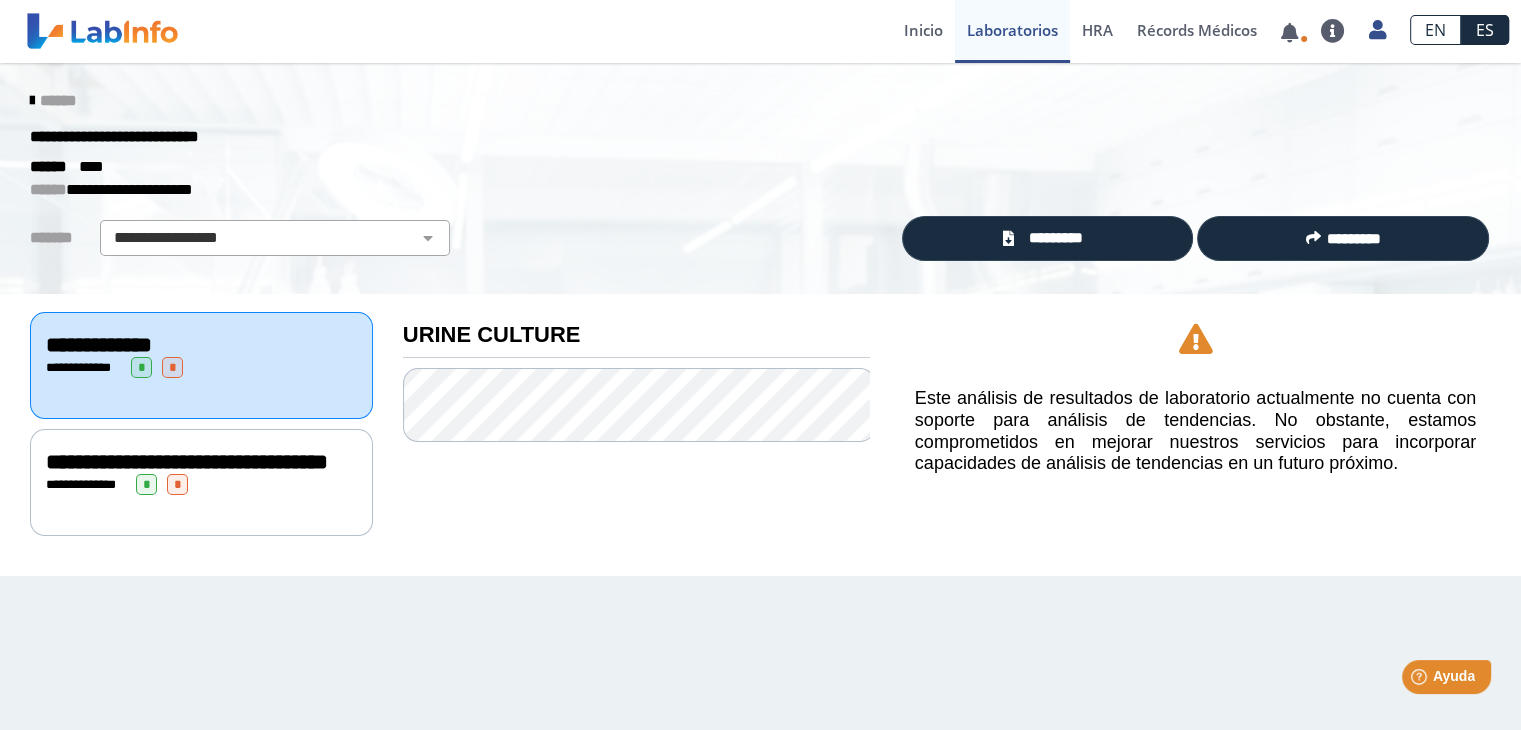 click on "**********" 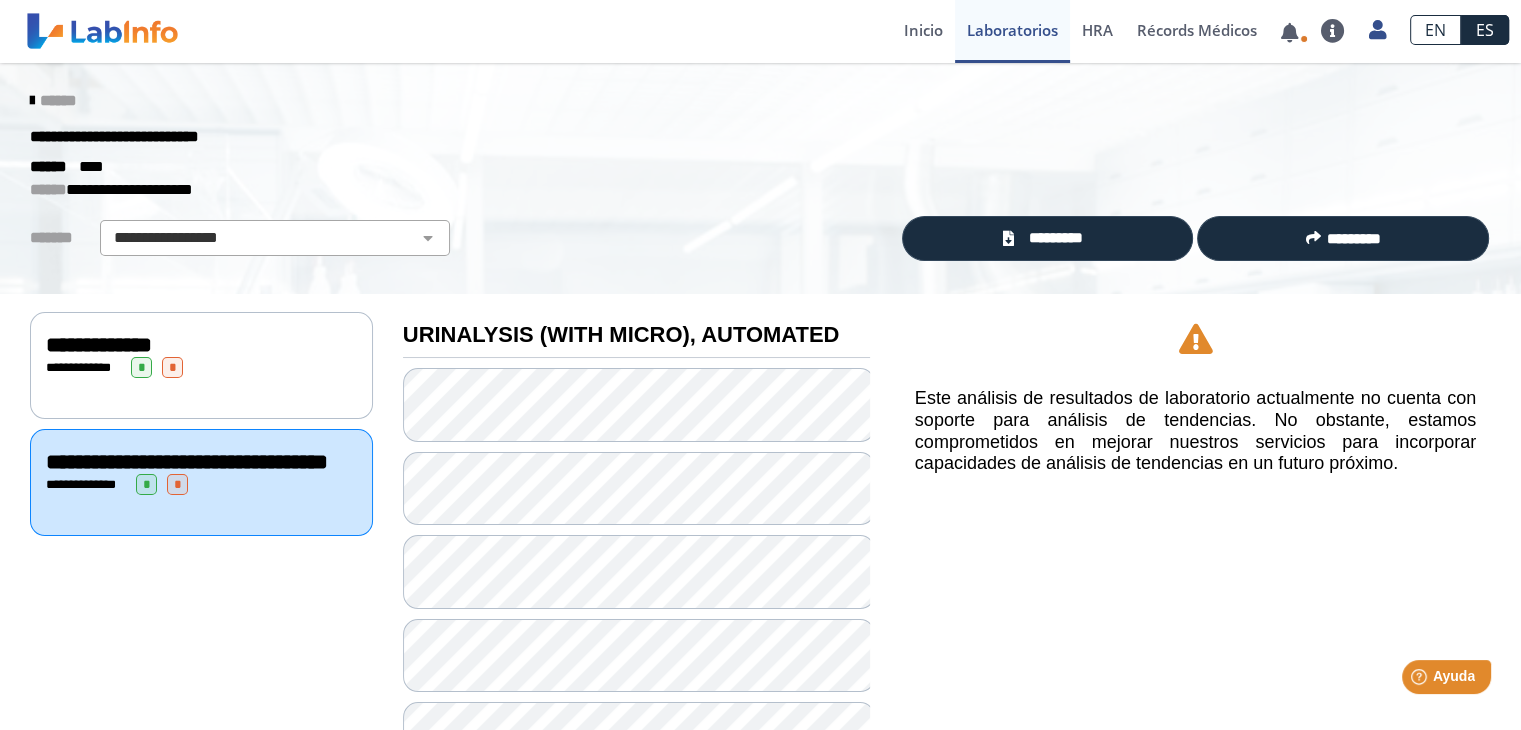 click on "**********" 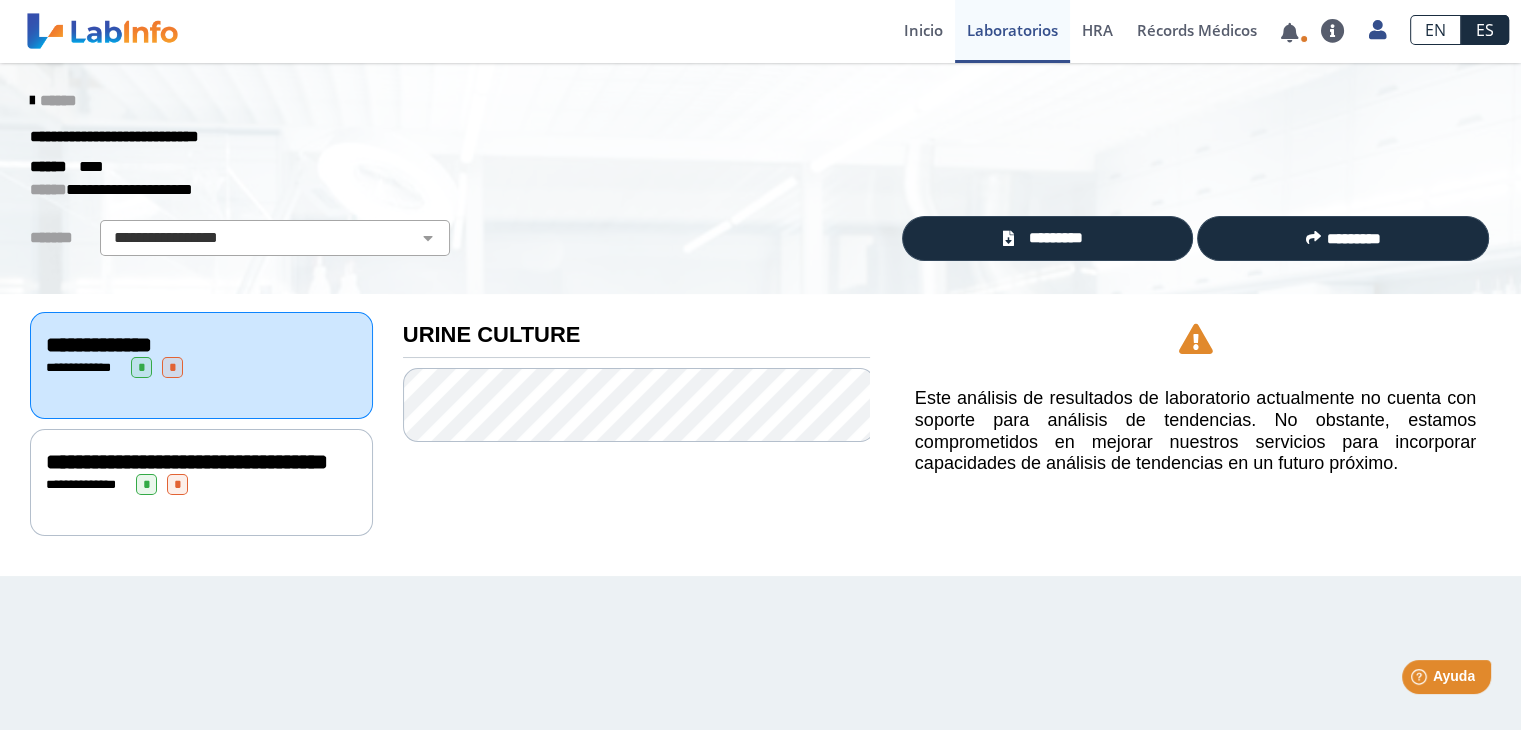 click on "**********" 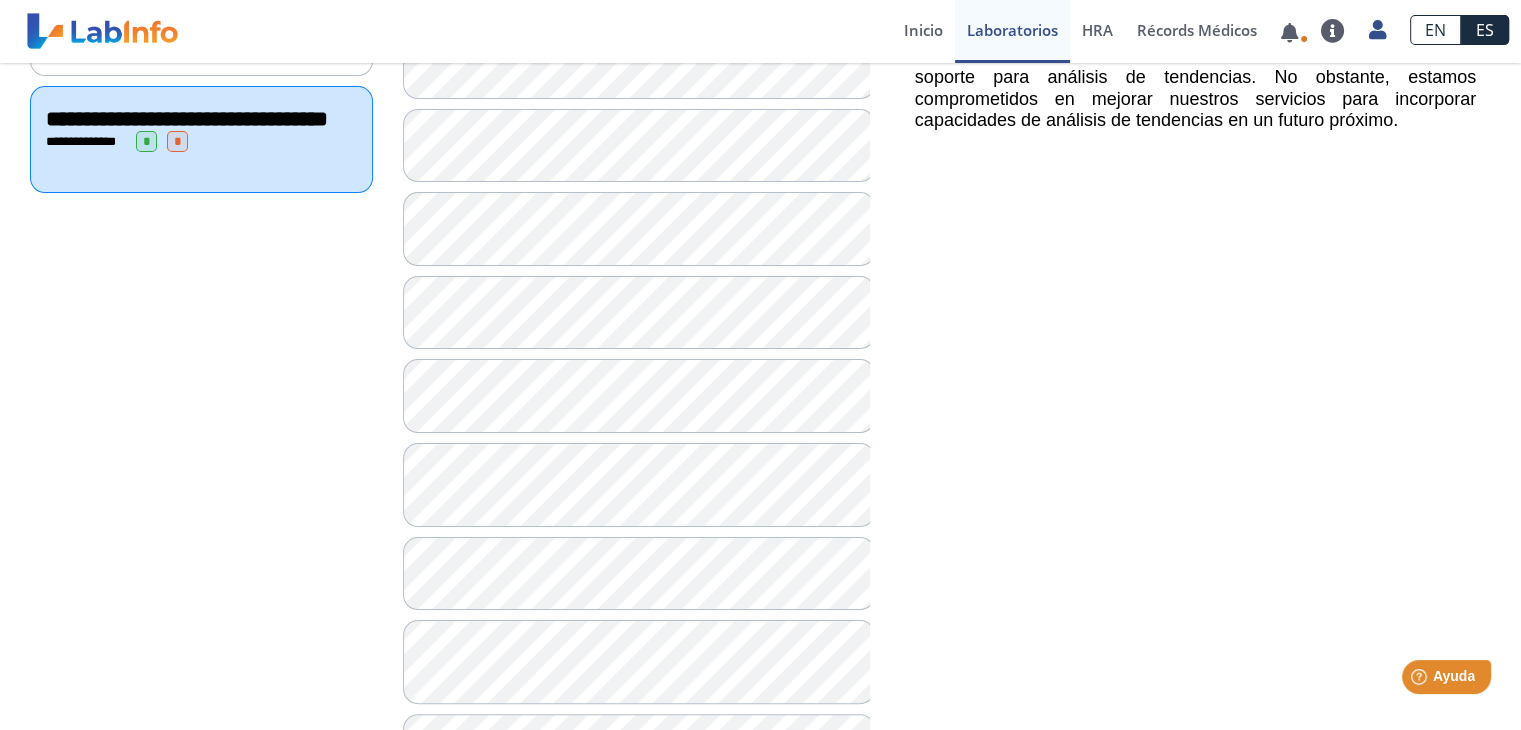 scroll, scrollTop: 626, scrollLeft: 0, axis: vertical 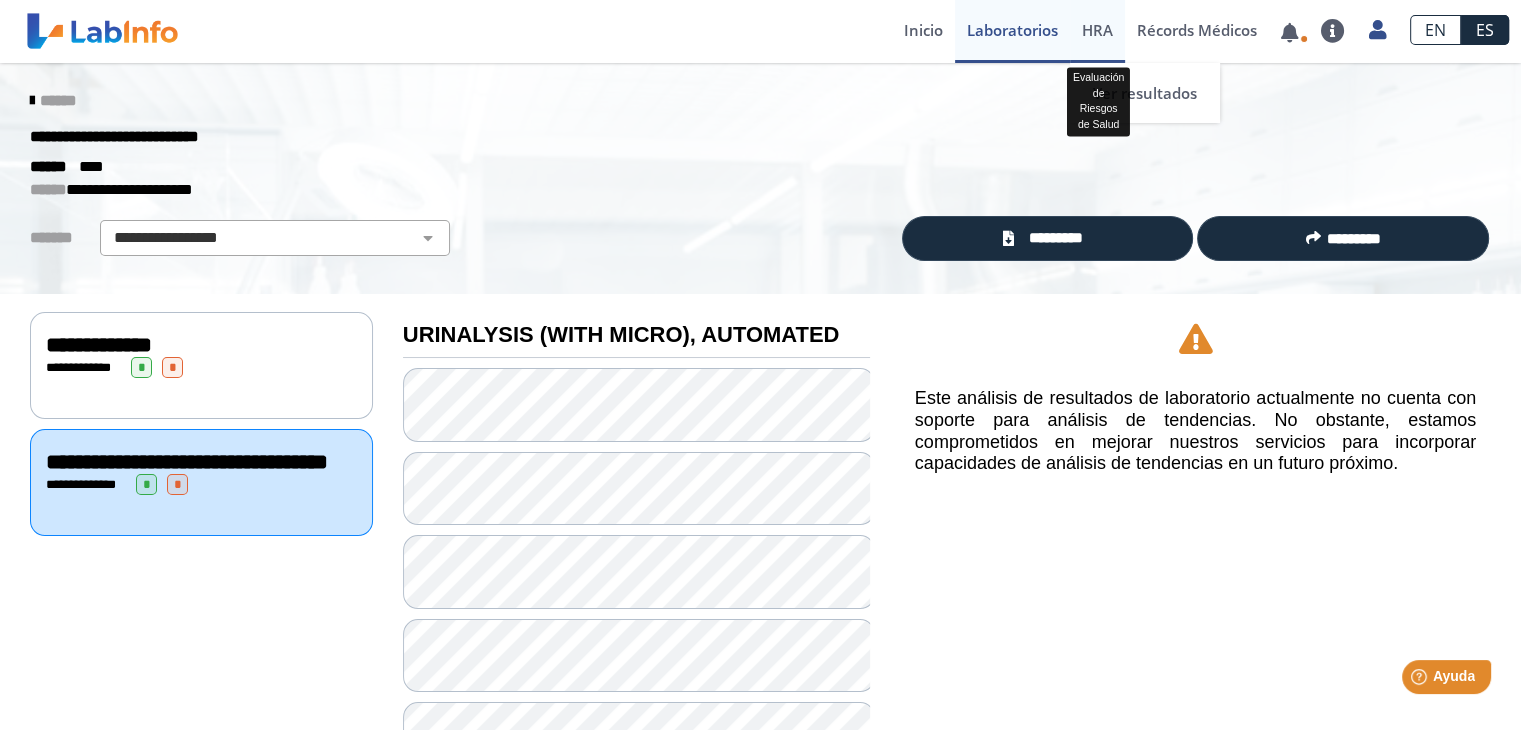 click on "HRA" at bounding box center [1097, 30] 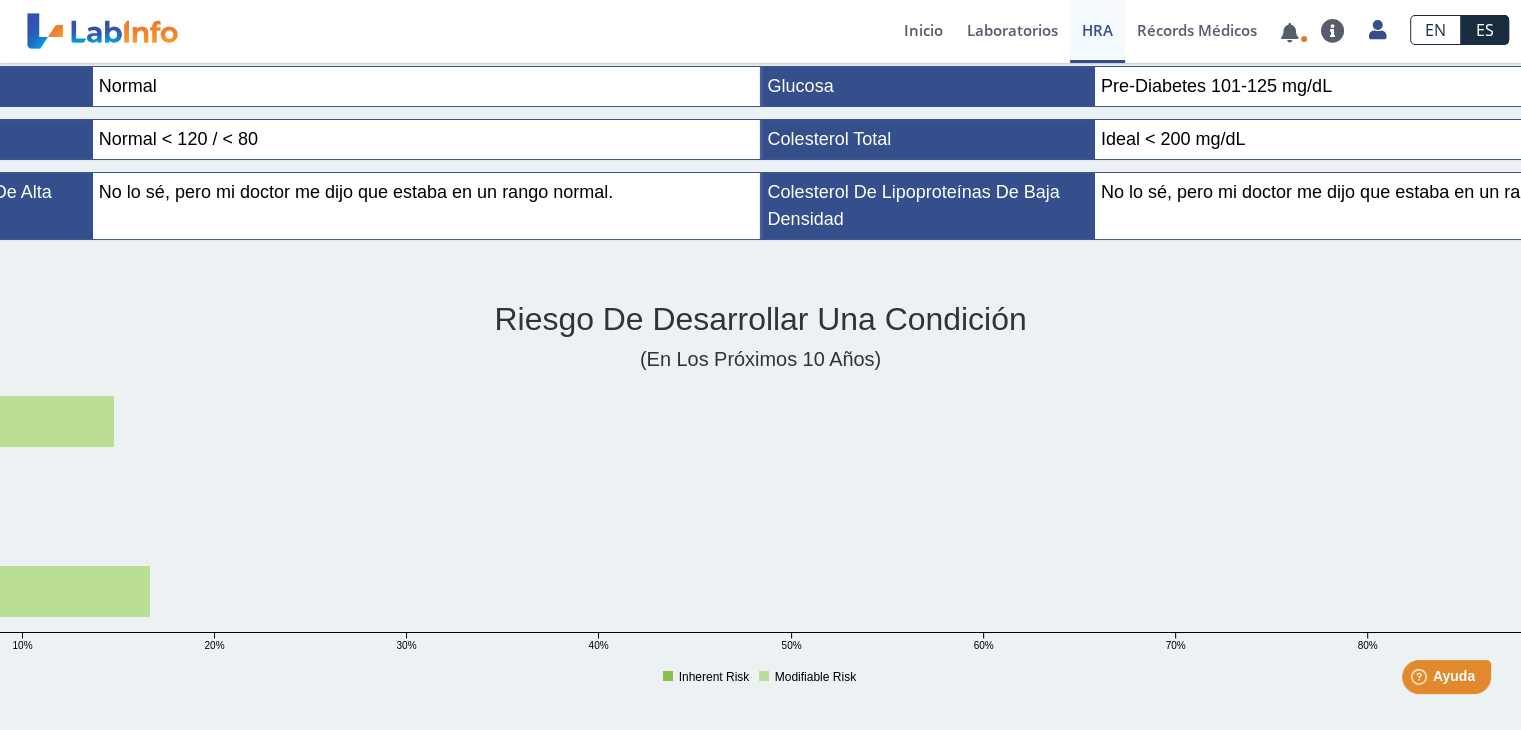 scroll, scrollTop: 0, scrollLeft: 0, axis: both 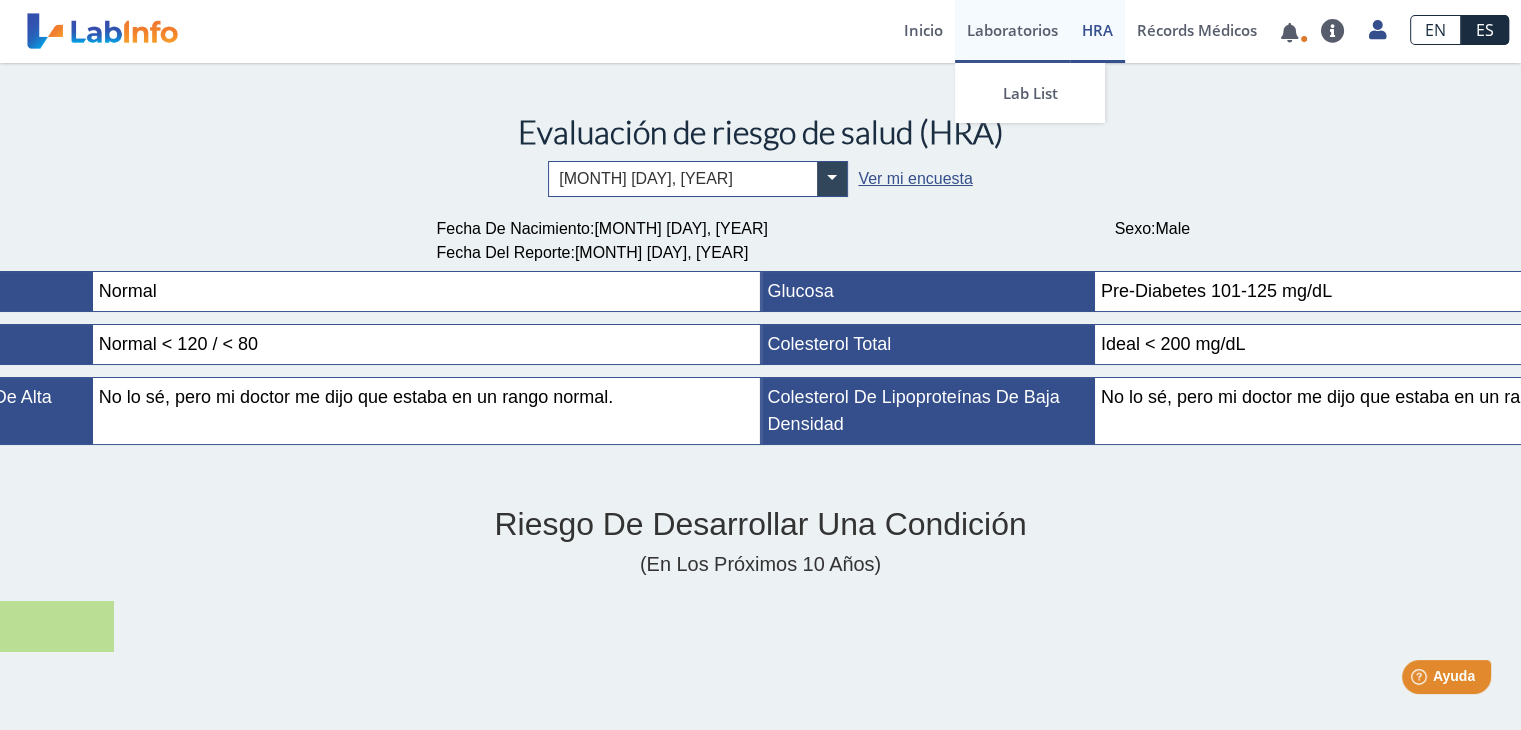 click on "Laboratorios" at bounding box center (1012, 31) 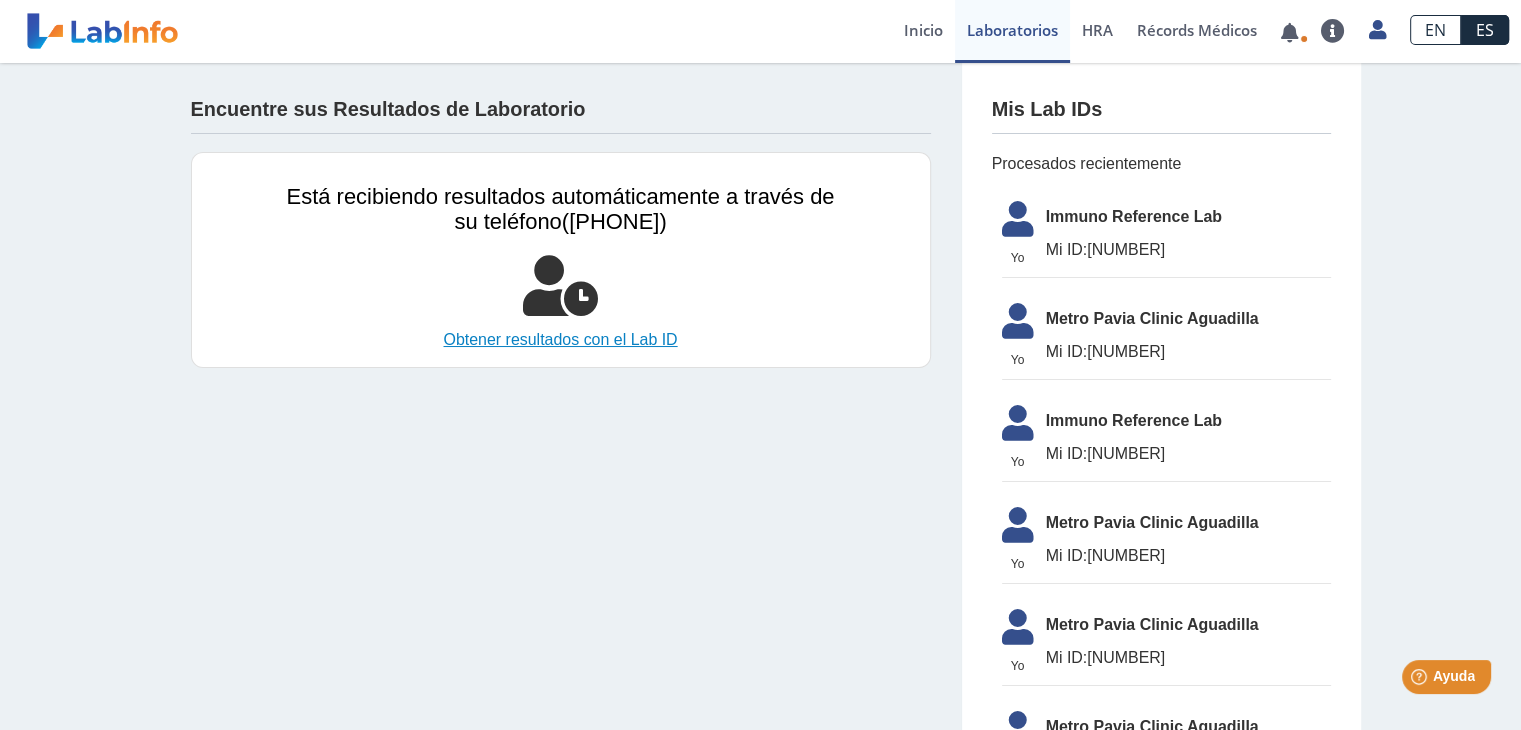 click on "Obtener resultados con el Lab ID" 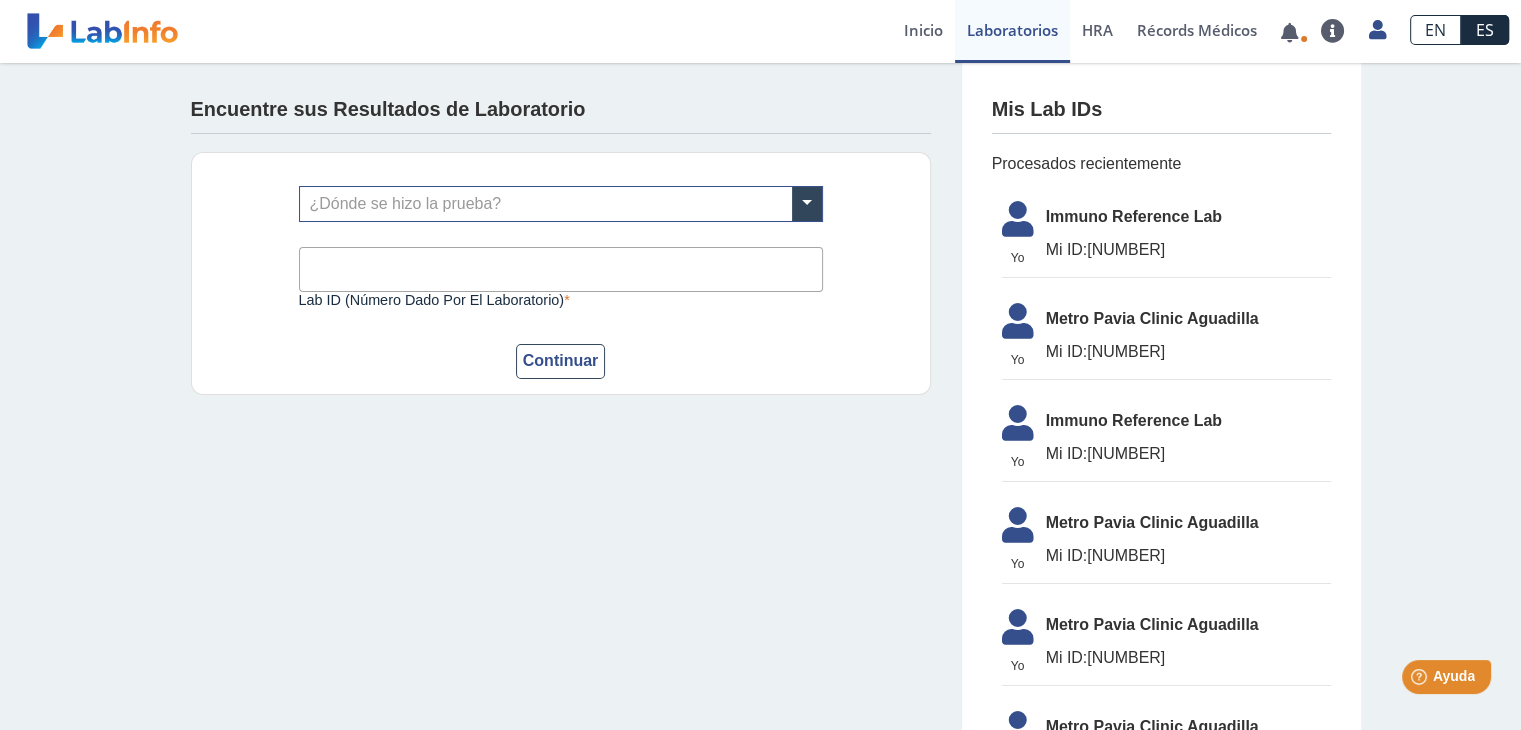 click on "Encuentre sus Resultados de Laboratorio ¿Dónde se hizo la prueba? Lab ID (número dado por el laboratorio) Este campo es requerido Continuar Mis Lab IDs Procesados recientemente  Yo   Yo  Immuno Reference Lab Mi ID:  31758693   Yo   Yo  Metro Pavia Clinic Aguadilla Mi ID:  281398   Yo   Yo  Immuno Reference Lab Mi ID:  31510480   Yo   Yo  Metro Pavia Clinic Aguadilla Mi ID:  263010   Yo   Yo  Metro Pavia Clinic Aguadilla Mi ID:  260228   Yo   Yo  Metro Pavia Clinic Aguadilla Mi ID:  234510   Yo   Yo  Immuno Reference Lab Mi ID:  30980183   Yo   Yo  Metro Pavia Clinic Aguadilla Mi ID:  228789   Yo   Yo  Immuno Reference Lab Mi ID:  30243718   Yo   Yo  Metro Pavia Clinic Aguadilla Mi ID:  178865   Yo   Yo  Metro Pavia Clinic Aguadilla Mi ID:  150545   Yo   Yo  Metro Pavia Clinic Aguadilla Mi ID:  129313   Yo   Yo  Metro Pavia Clinic Aguadilla Mi ID:  119877   Yo   Yo  Metro Pavia Clinic Aguadilla Mi ID:  112953   Yo   Yo  Metro Pavia Clinic Aguadilla Mi ID:  99947   Yo   Yo  Metro Pavia Clinic Aguadilla  Yo" 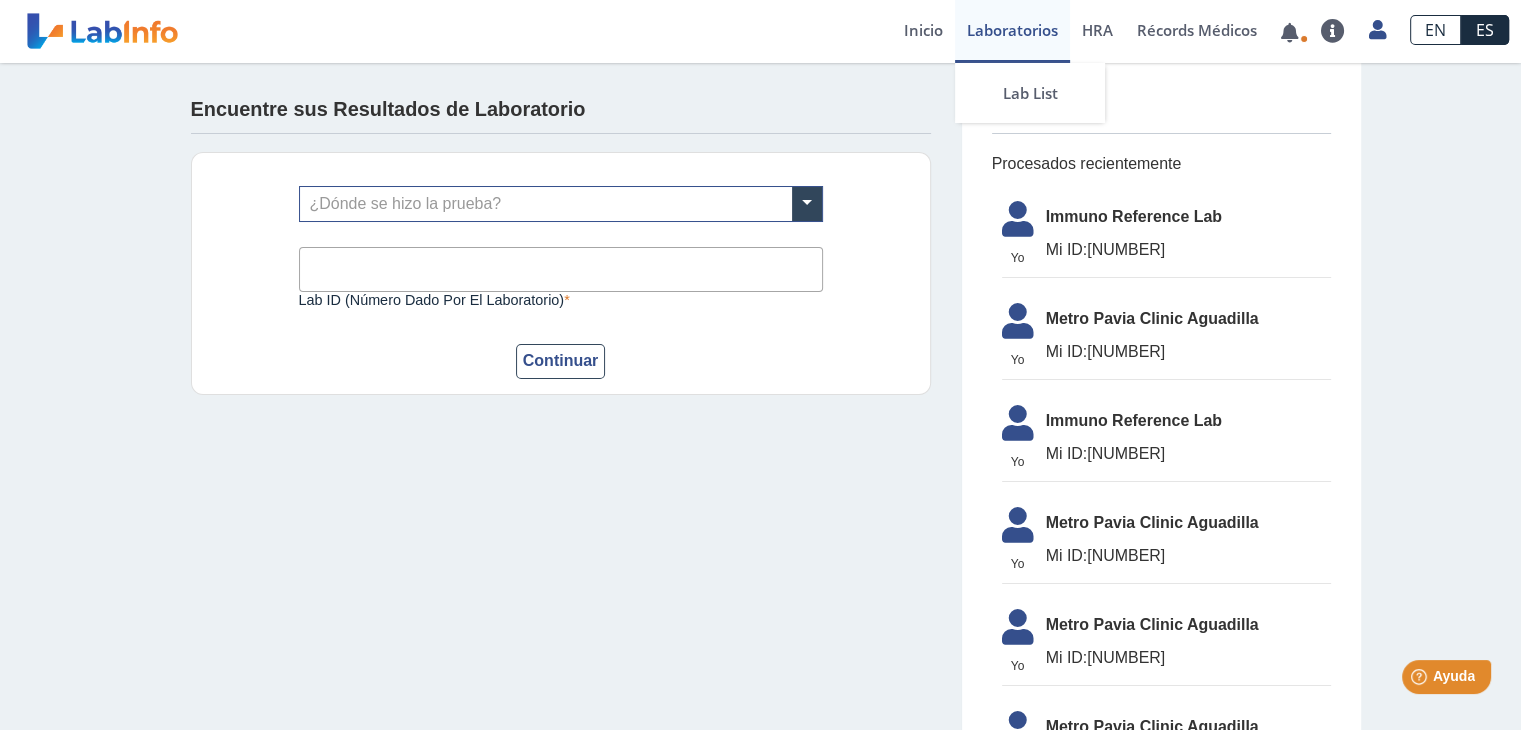 click on "Laboratorios" at bounding box center [1012, 31] 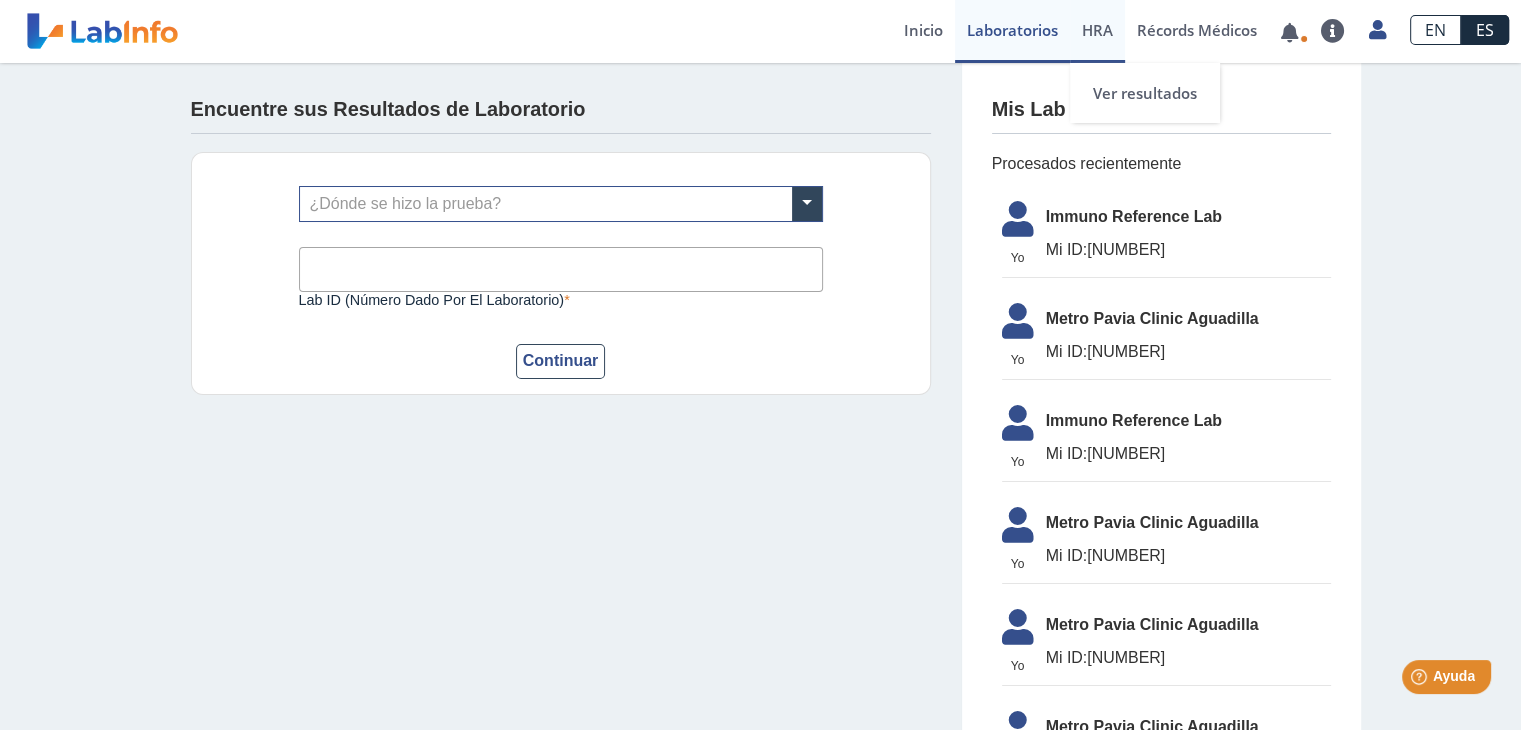click on "HRA Evaluación de Riesgos de Salud" at bounding box center [1097, 31] 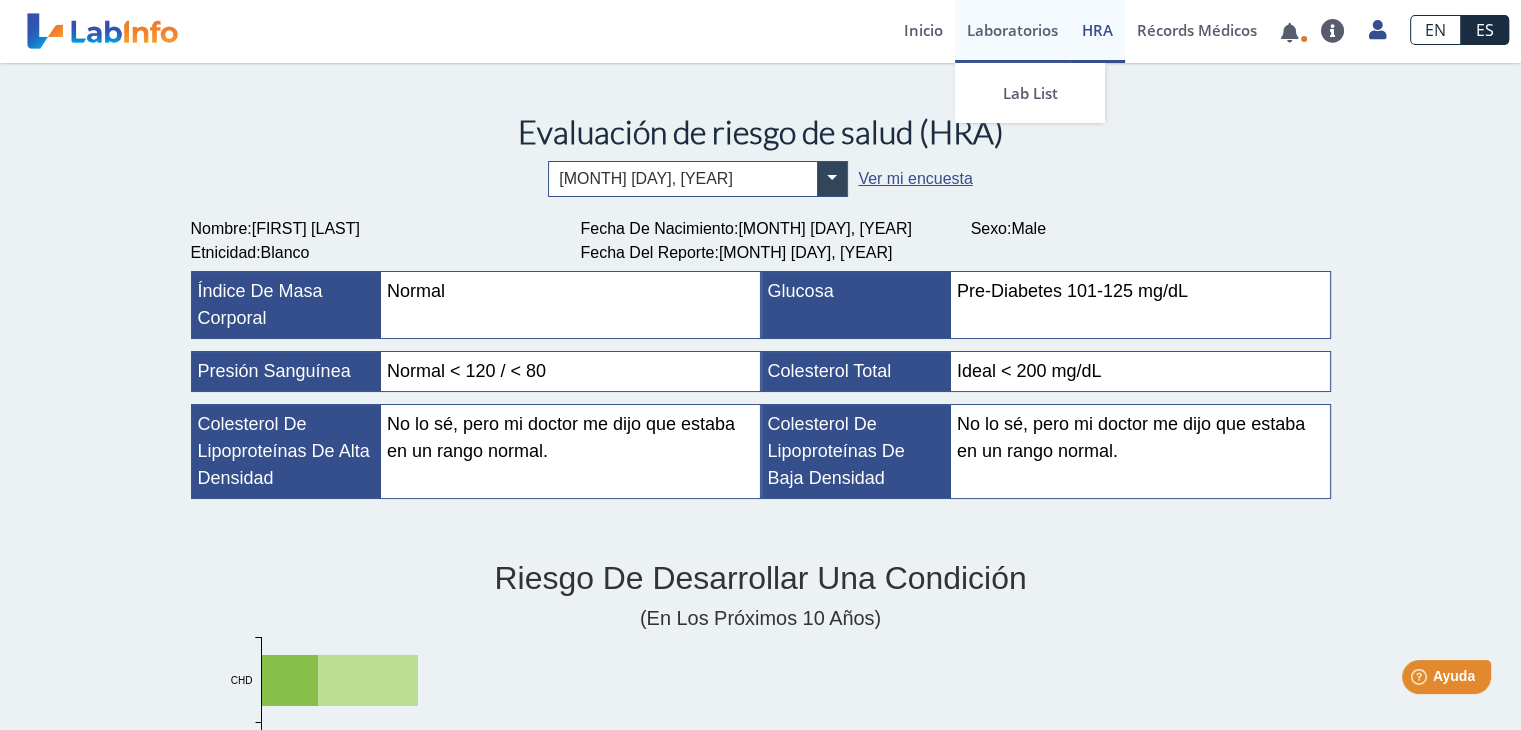 click on "Laboratorios" at bounding box center (1012, 31) 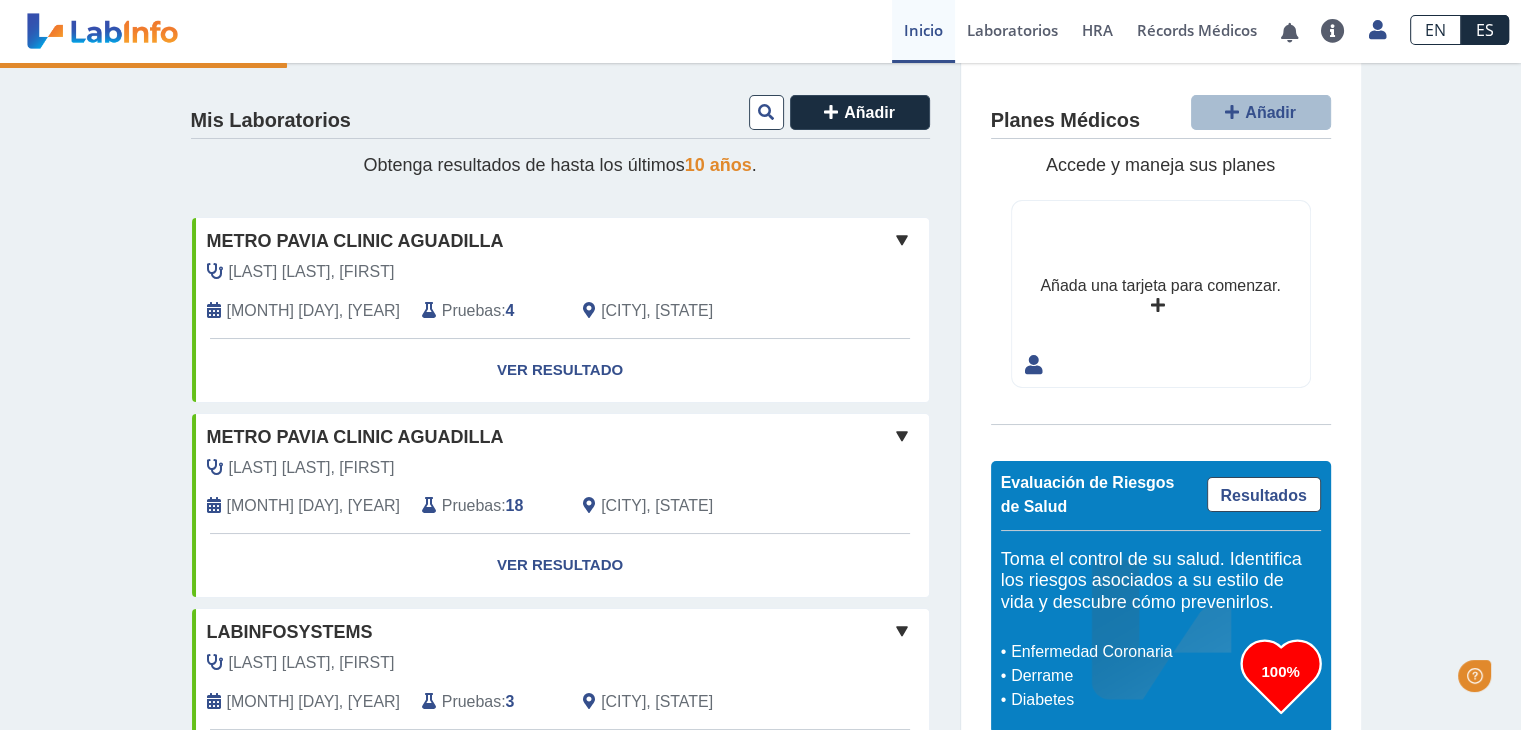 scroll, scrollTop: 0, scrollLeft: 0, axis: both 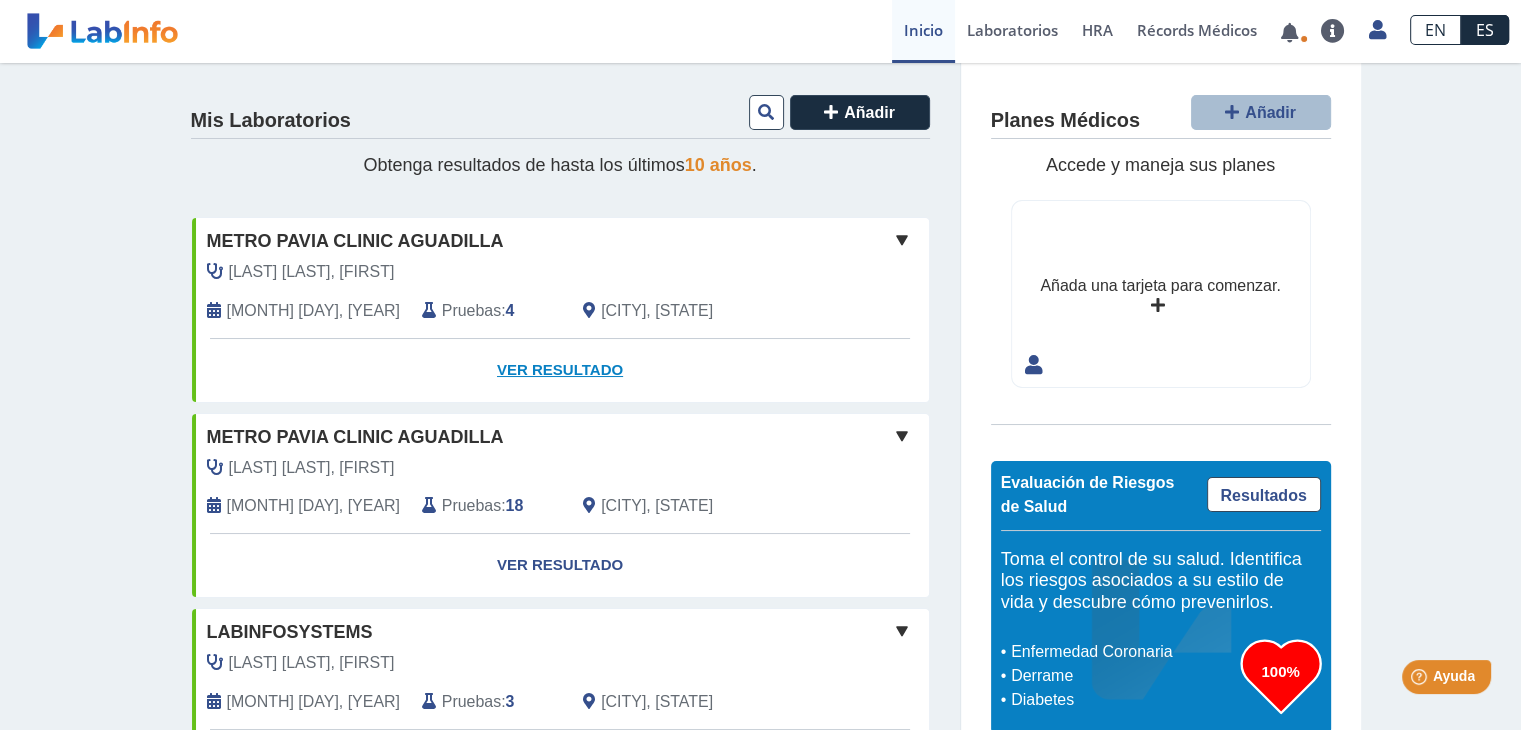 click on "Ver Resultado" 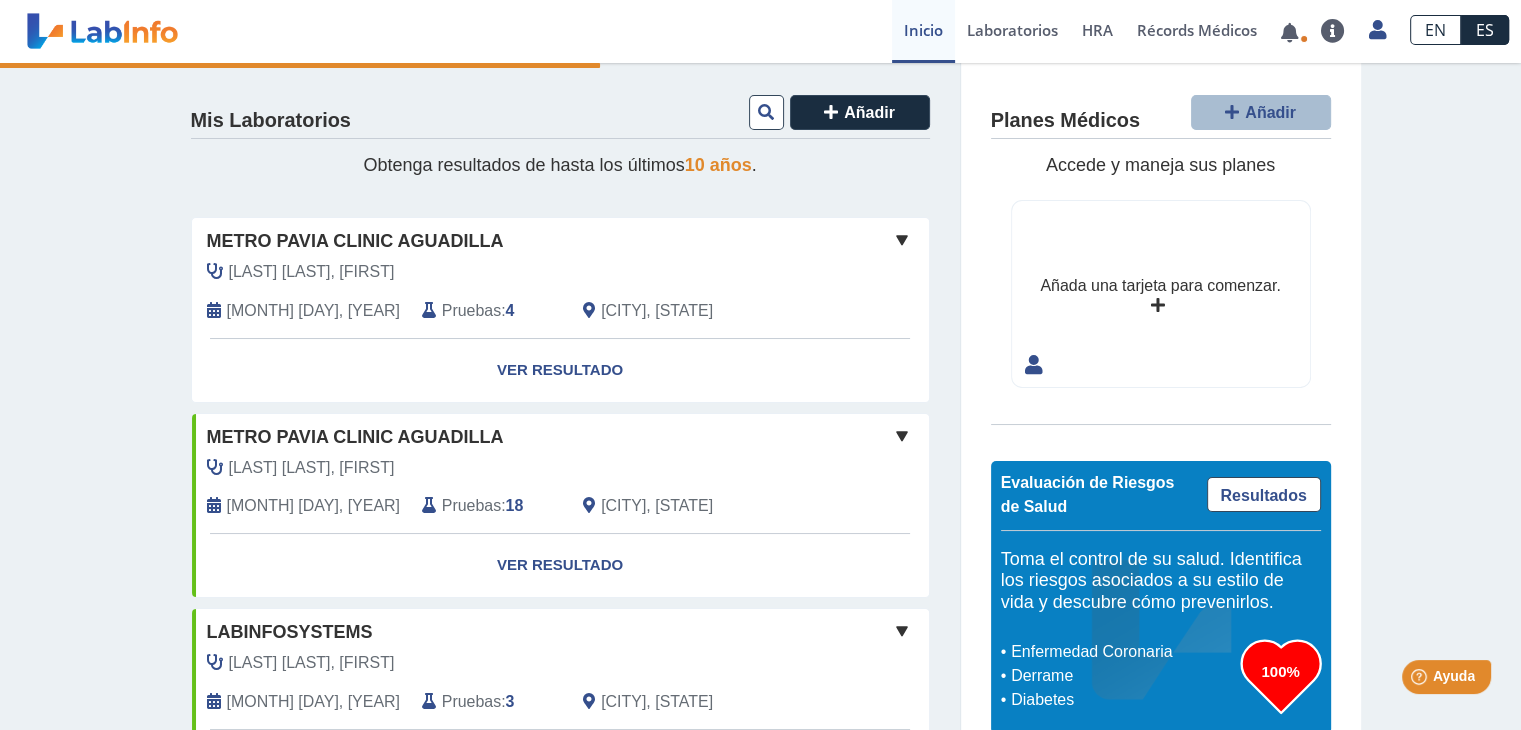 click on "Pruebas" 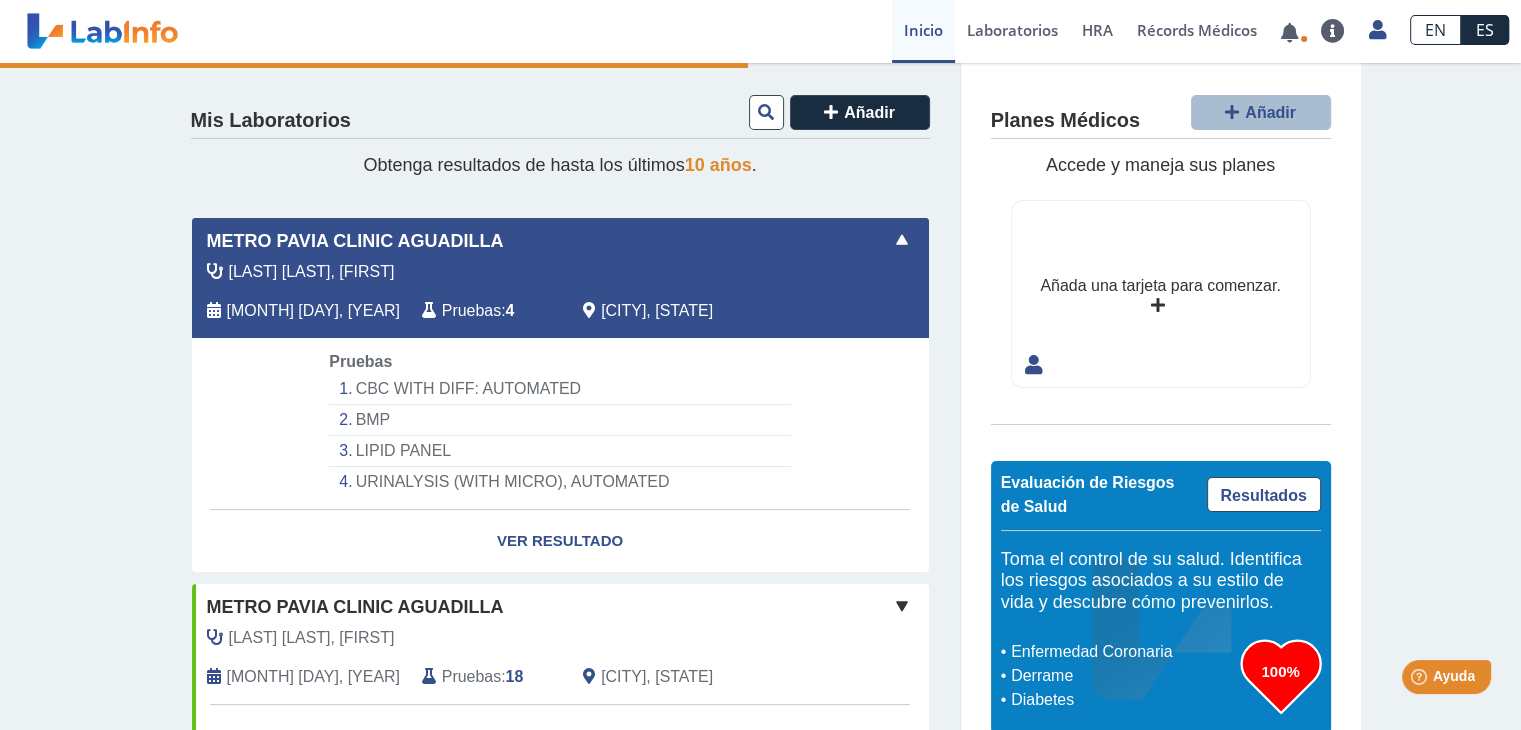 click on "Pruebas" 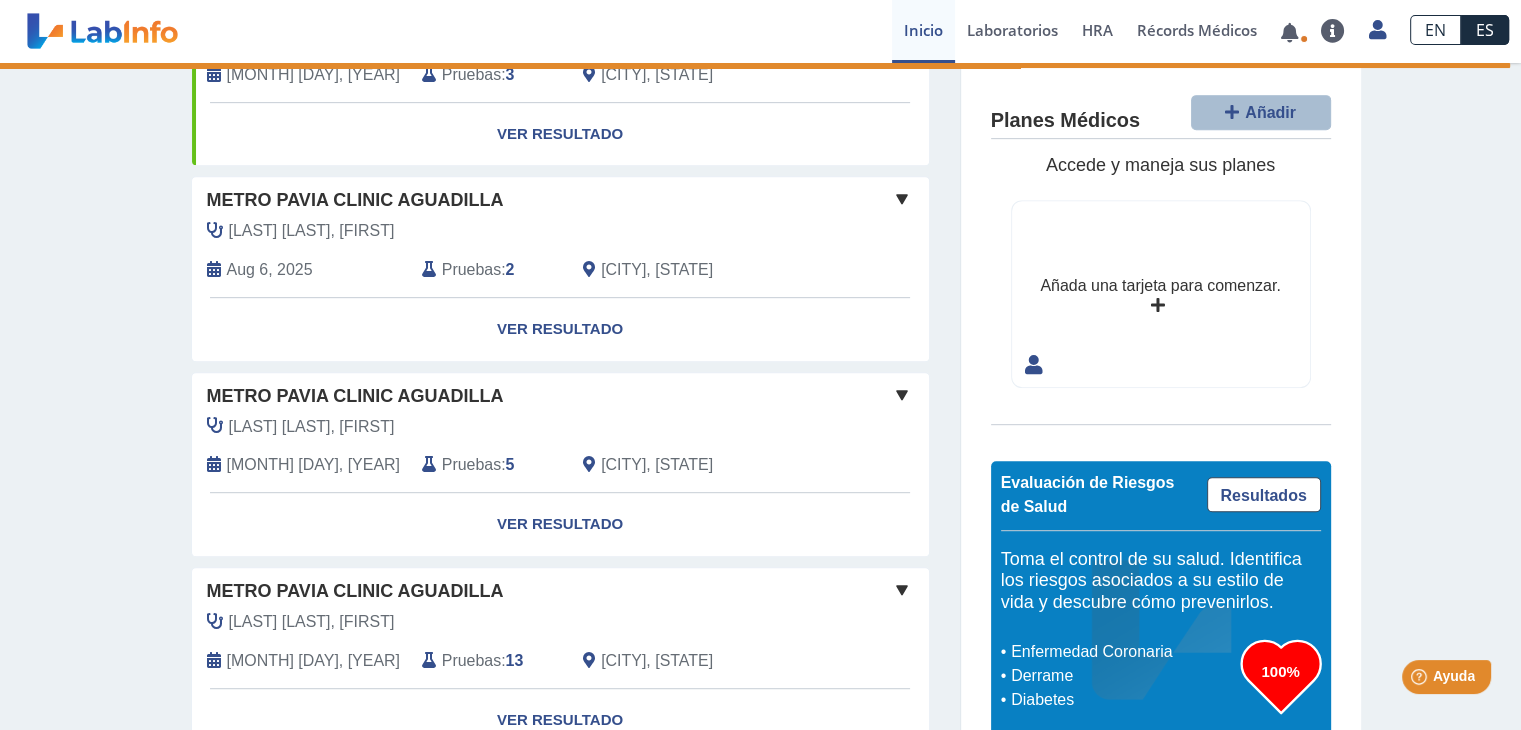 scroll, scrollTop: 0, scrollLeft: 0, axis: both 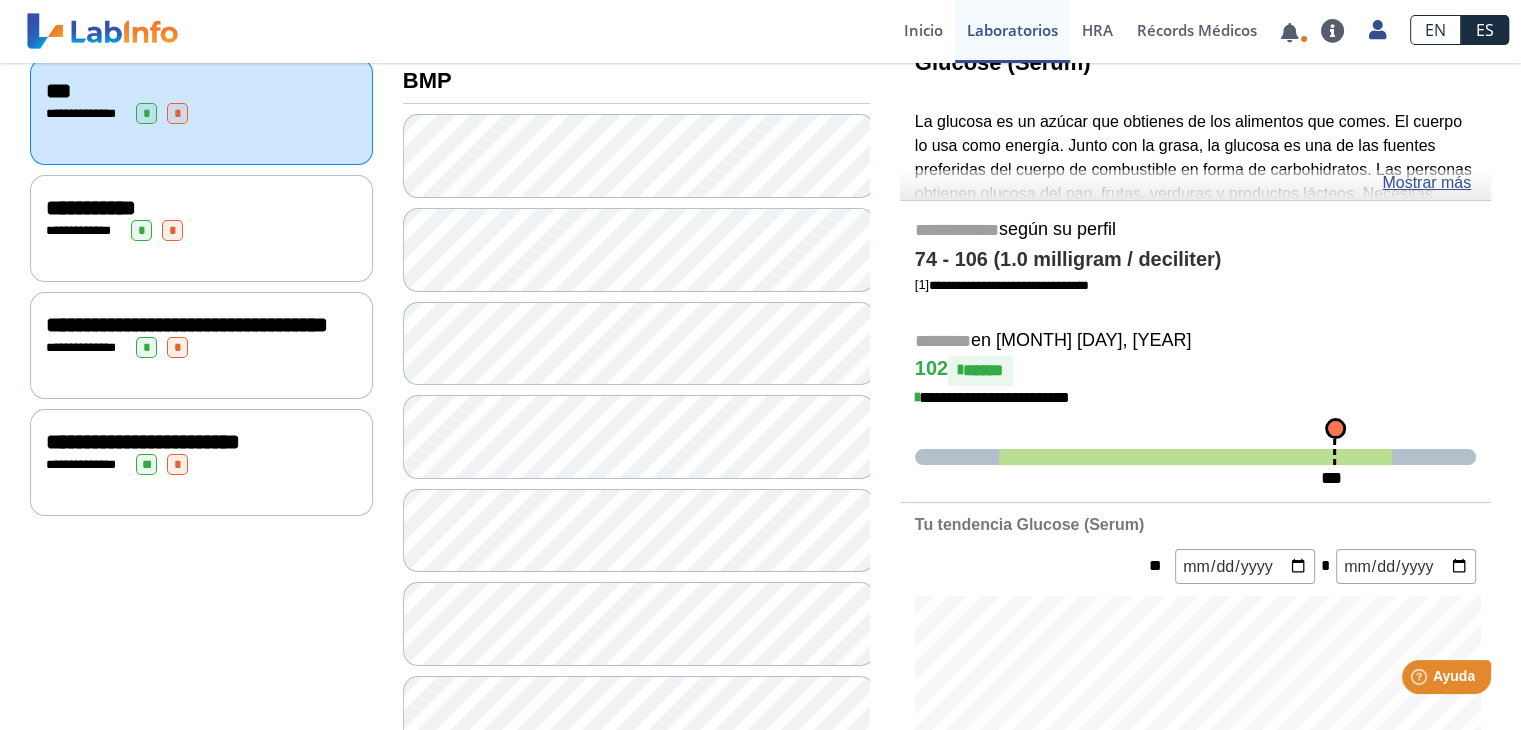 click on "*" 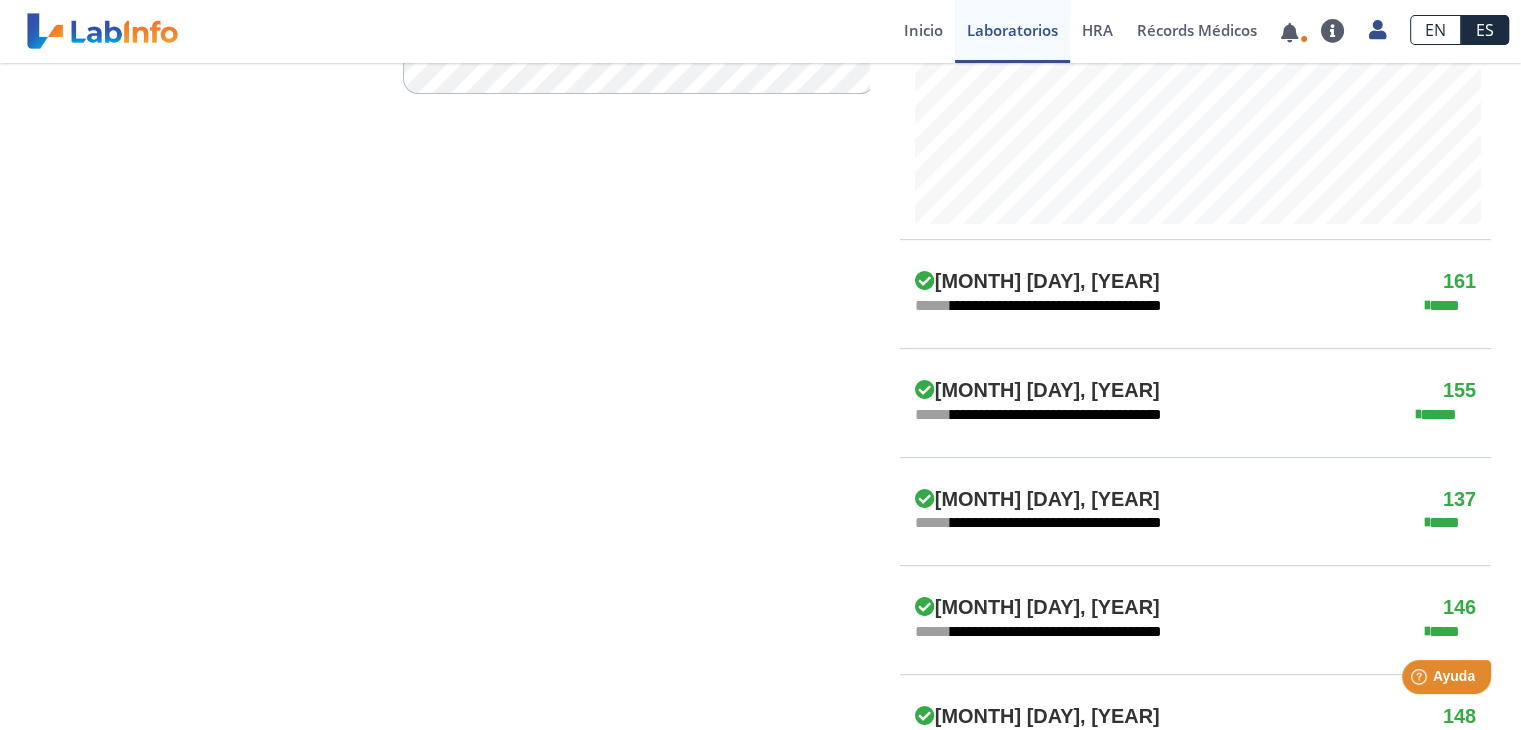 scroll, scrollTop: 878, scrollLeft: 0, axis: vertical 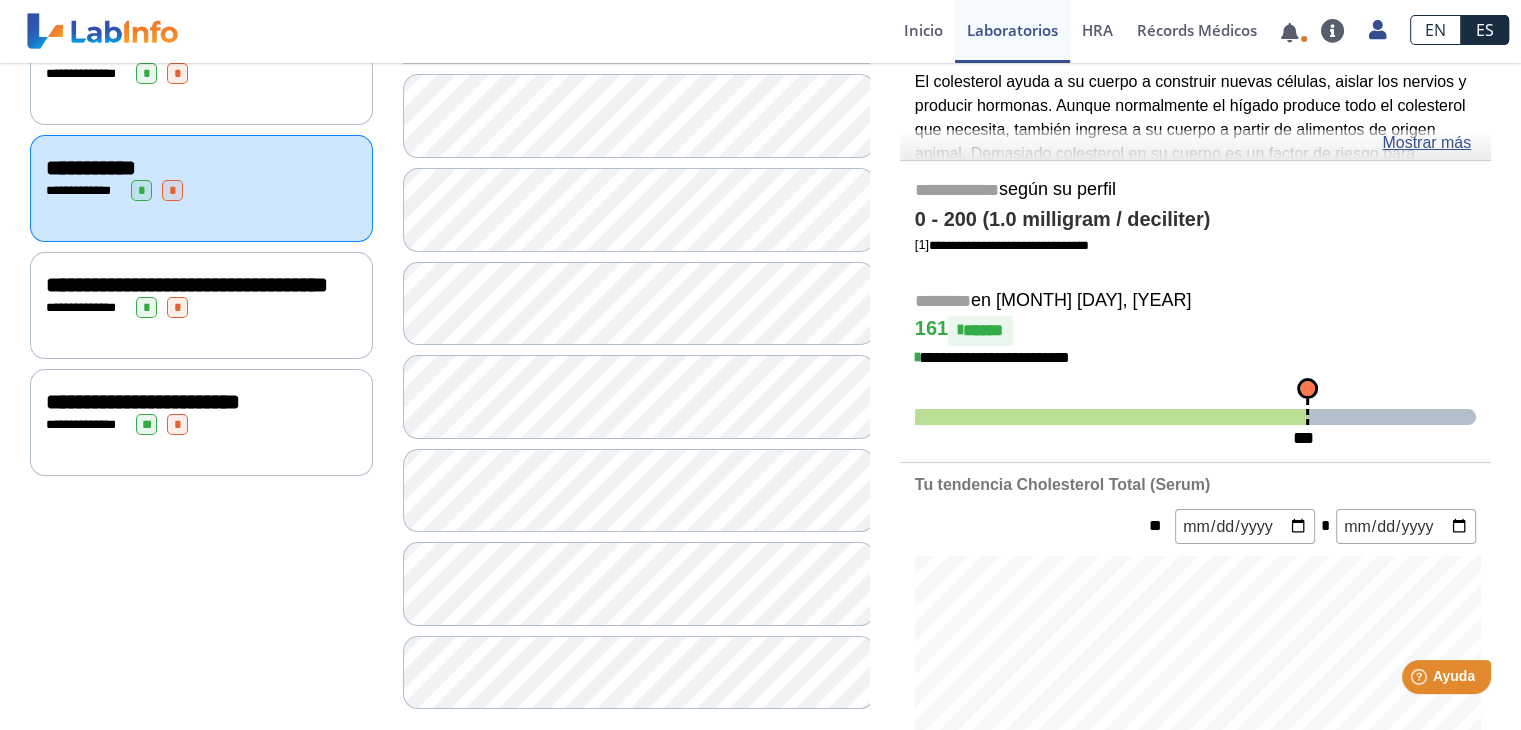 click on "**********" 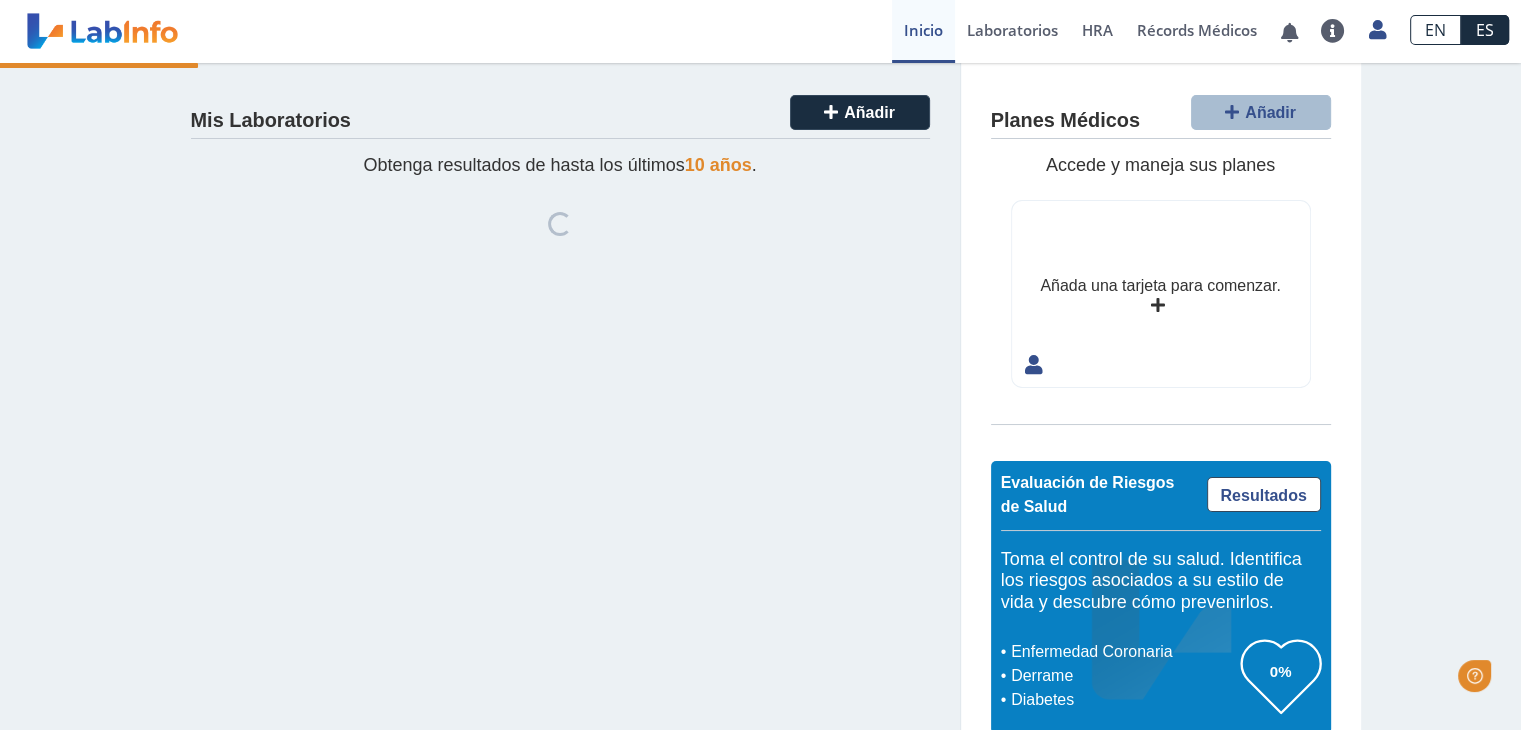 scroll, scrollTop: 0, scrollLeft: 0, axis: both 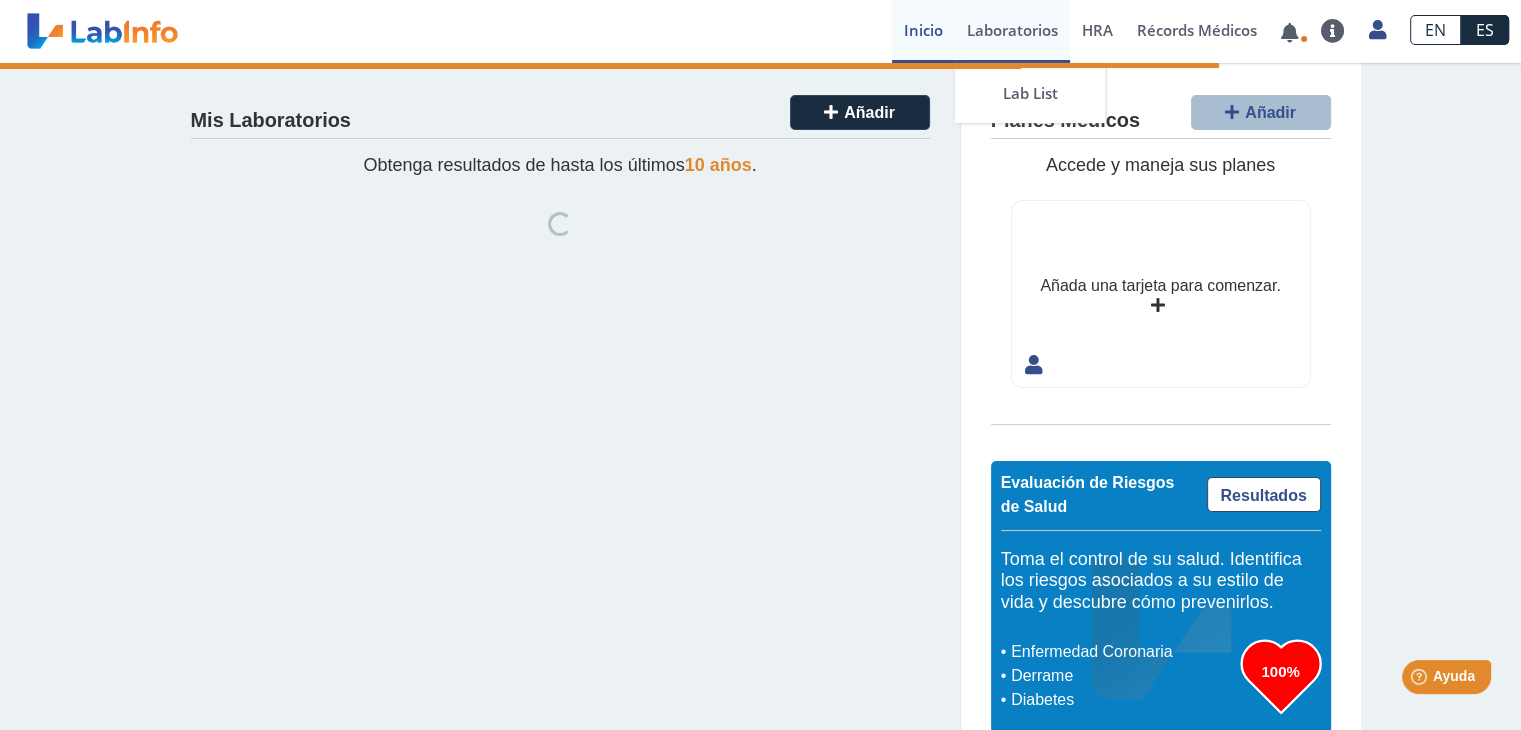 click on "Laboratorios" at bounding box center [1012, 31] 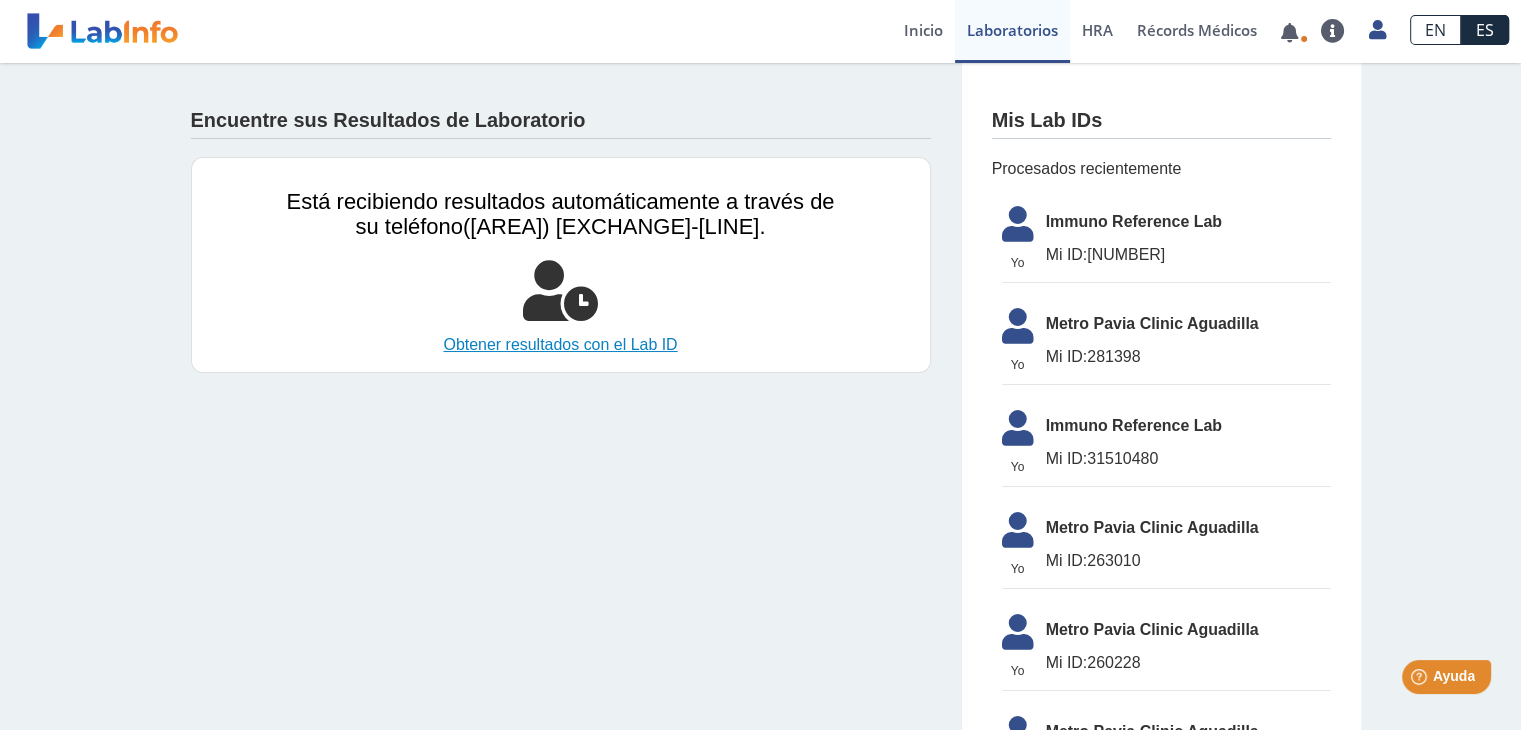 click on "Obtener resultados con el Lab ID" 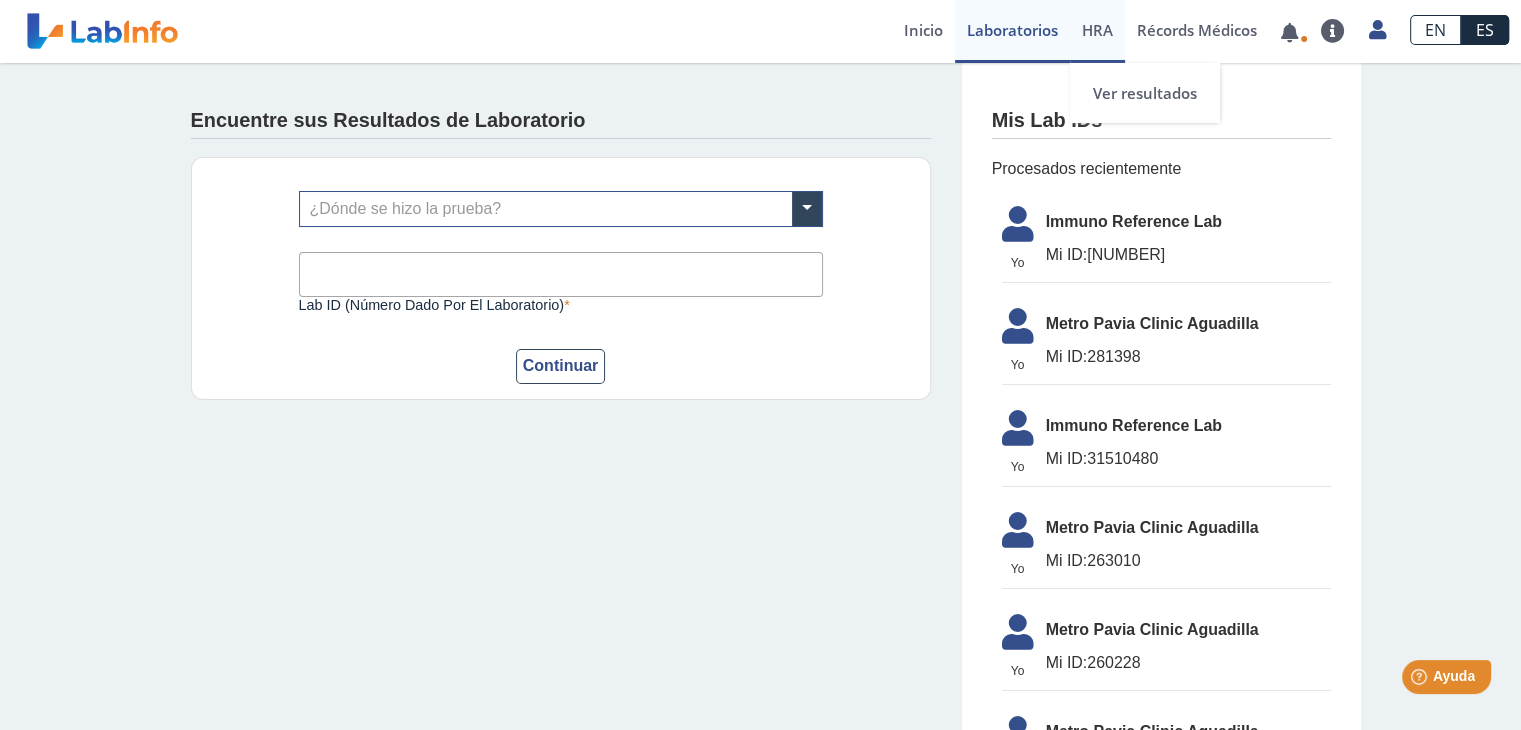 click on "HRA" at bounding box center [1097, 30] 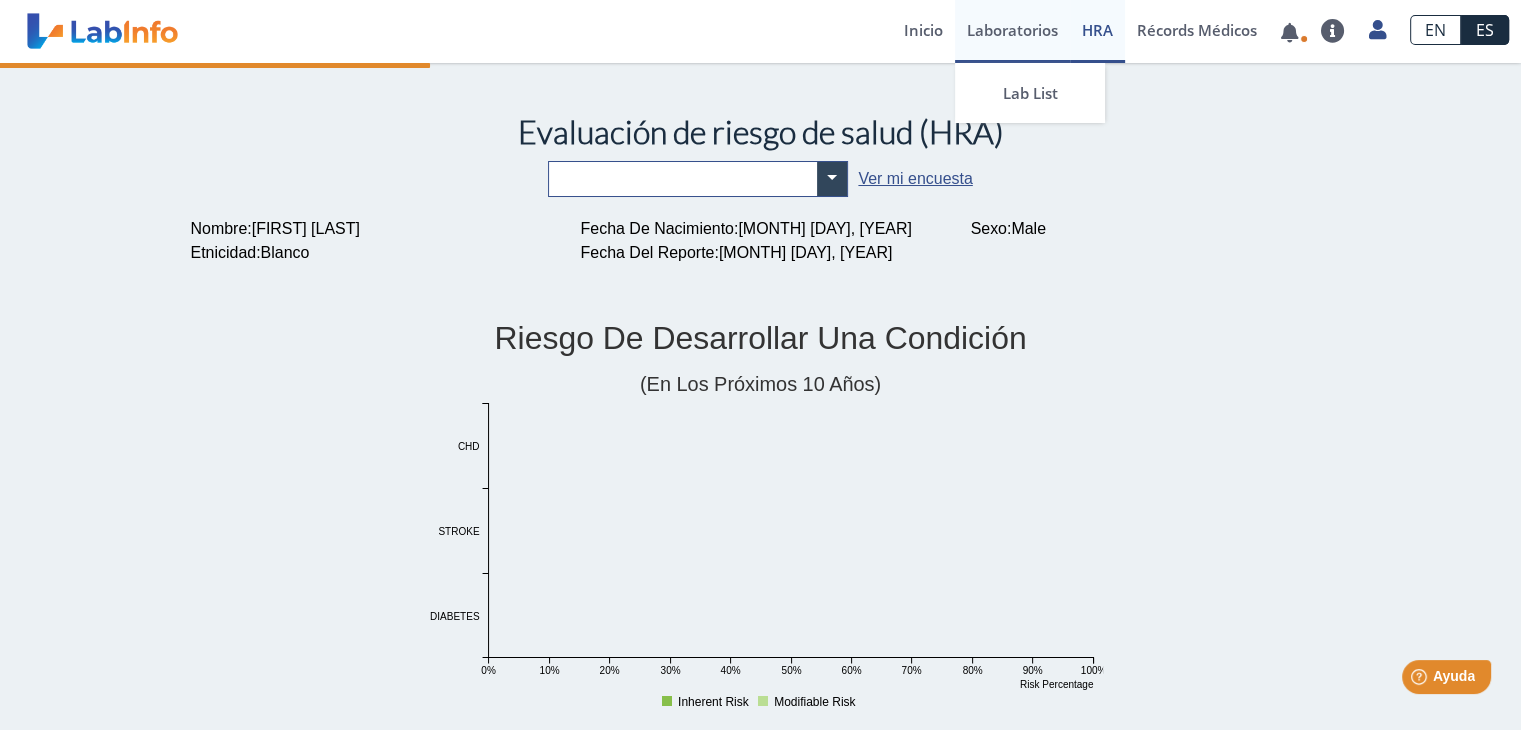 click on "Laboratorios" at bounding box center [1012, 31] 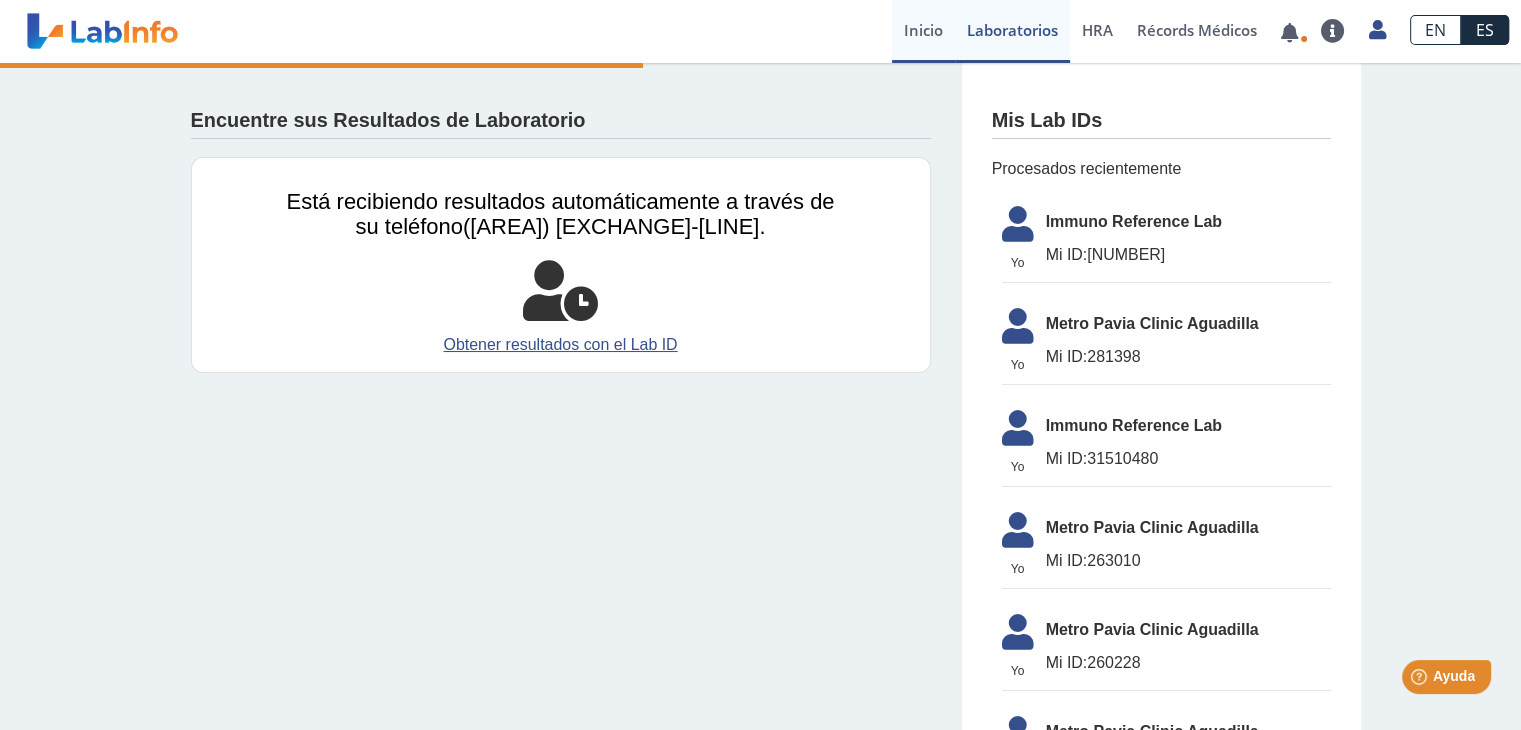 click on "Inicio" at bounding box center (923, 31) 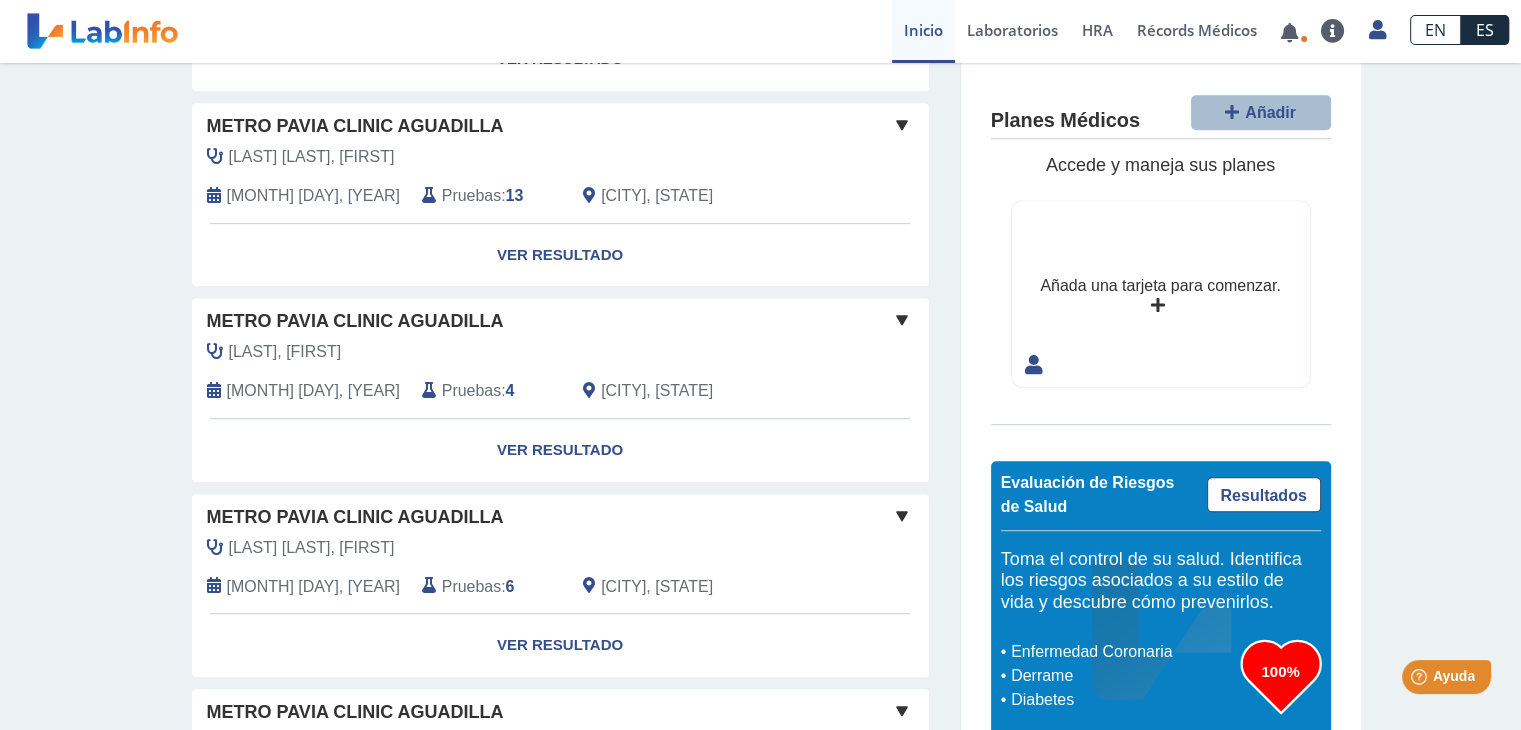 scroll, scrollTop: 736, scrollLeft: 0, axis: vertical 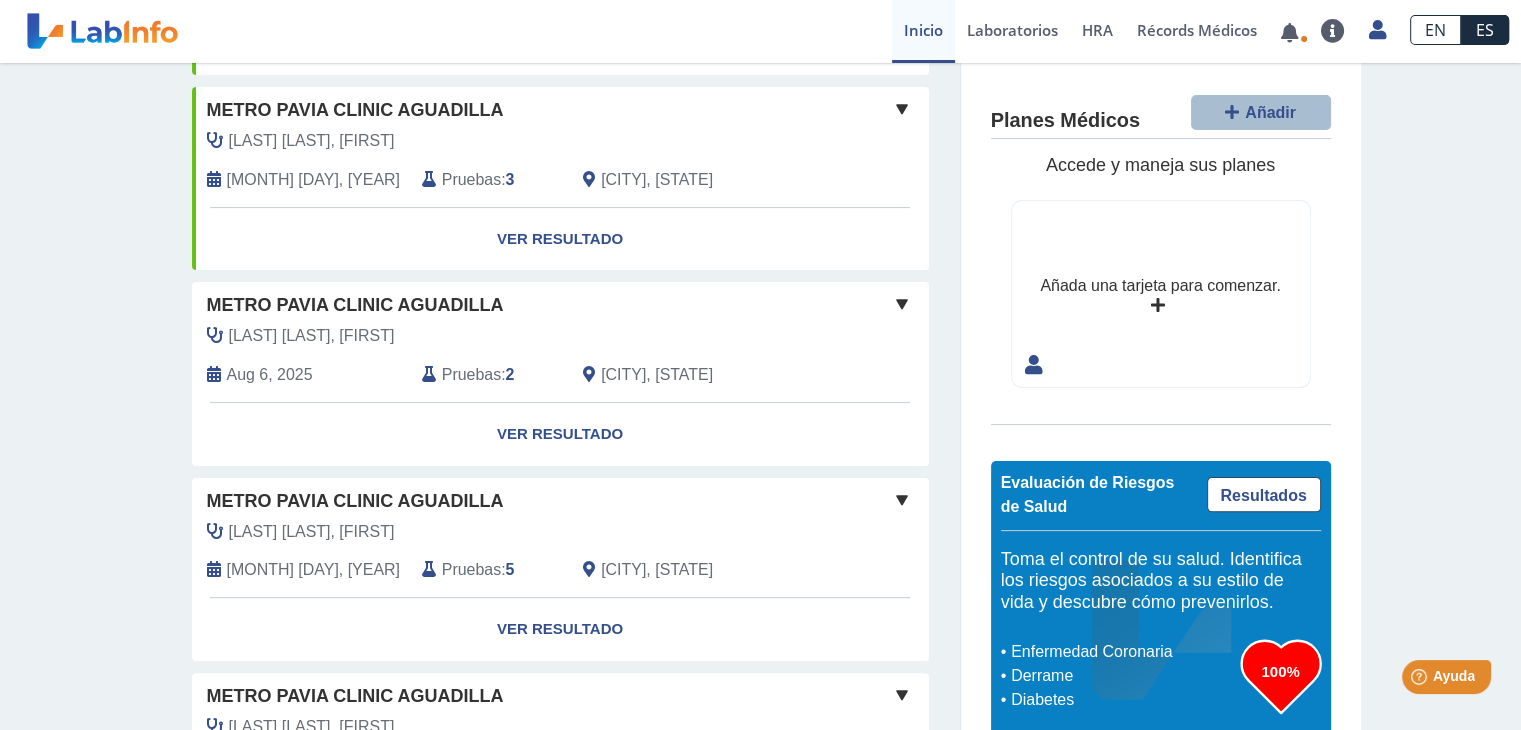 click on "Pruebas" 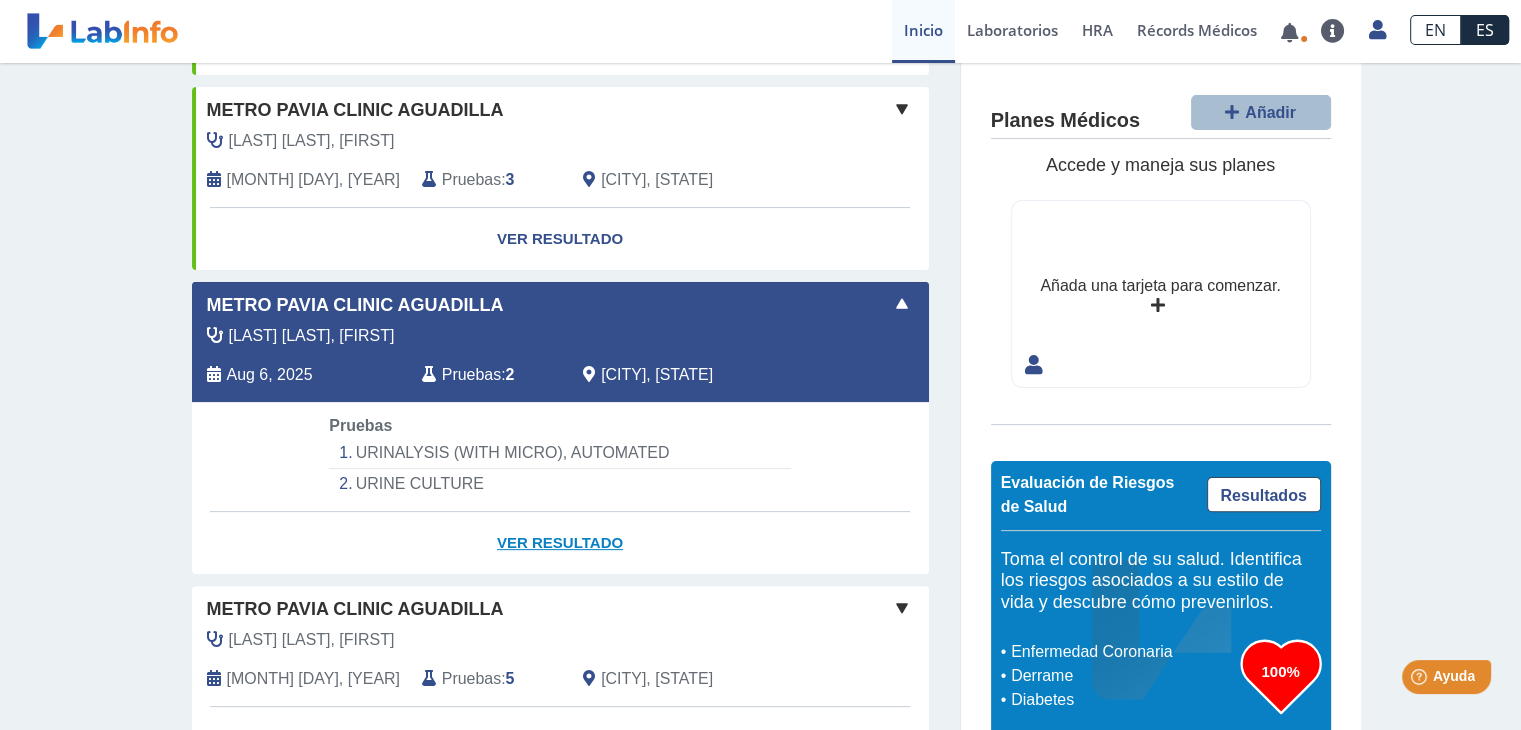 click on "Ver Resultado" 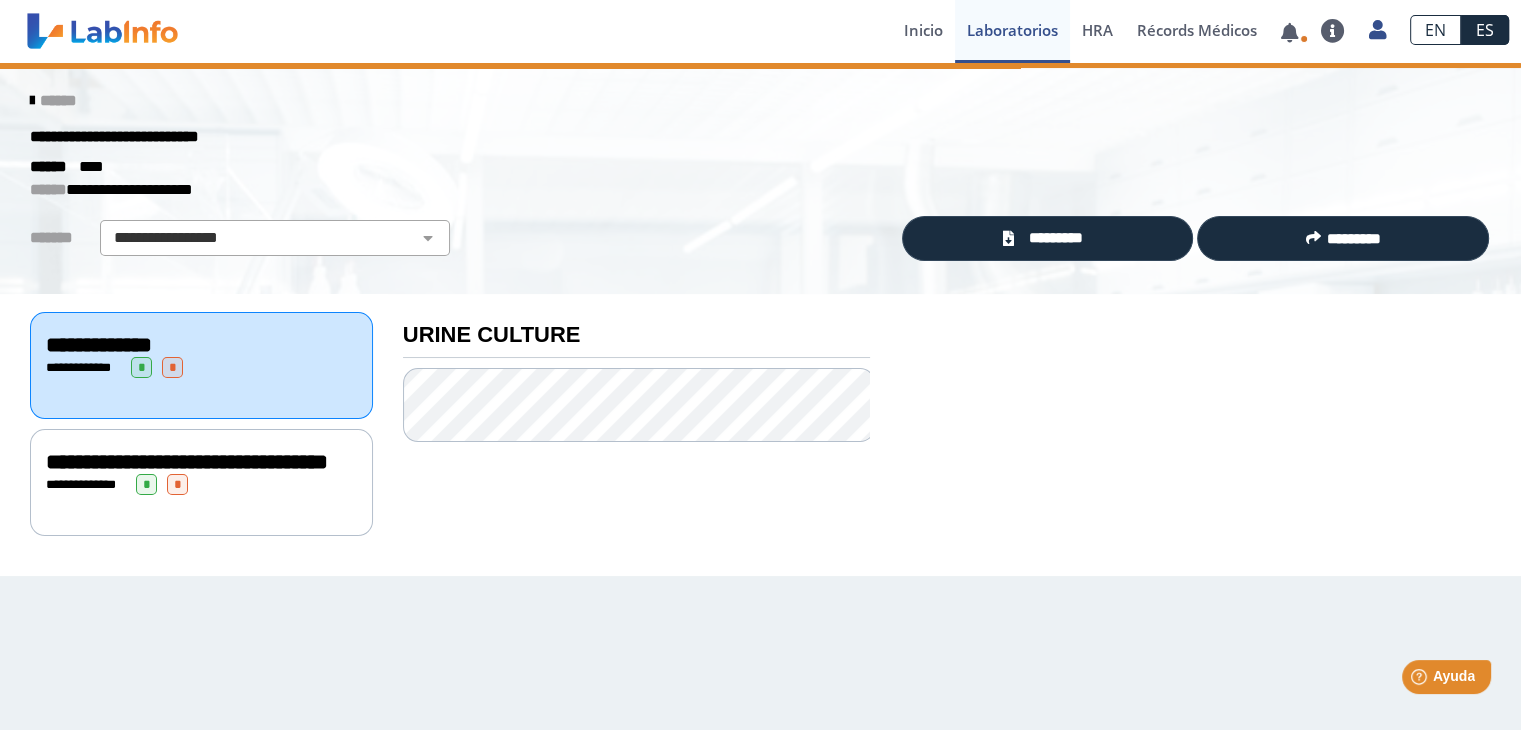 scroll, scrollTop: 0, scrollLeft: 0, axis: both 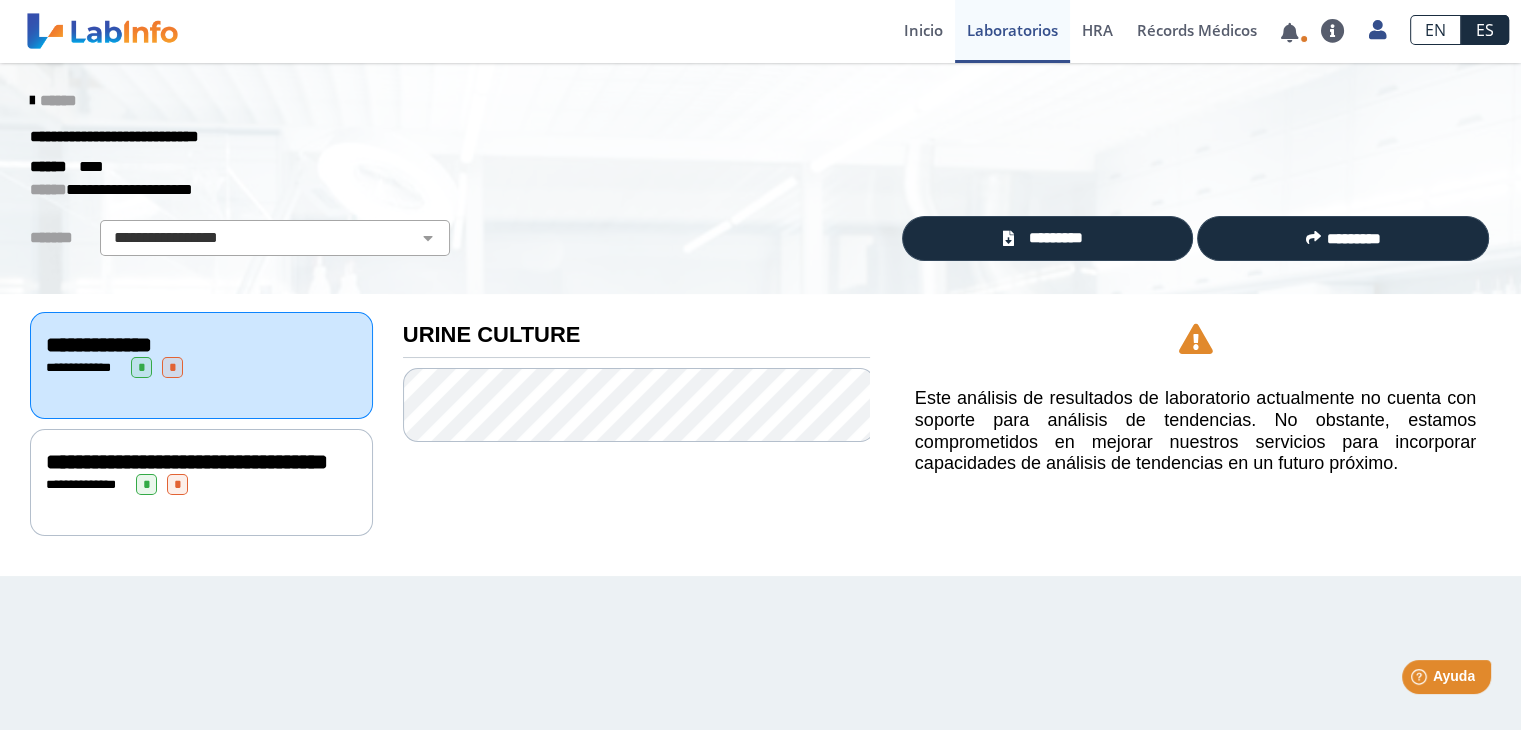click on "**********" 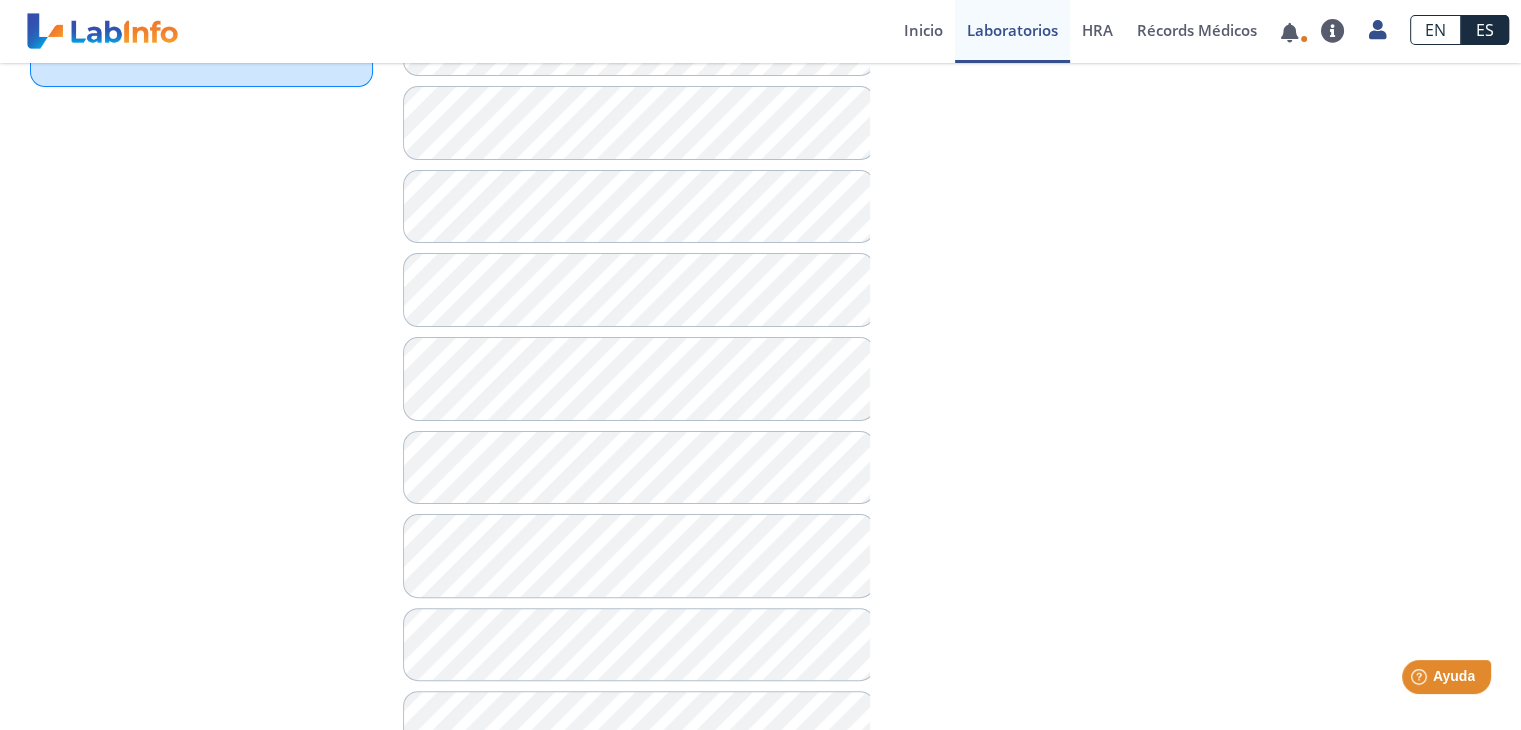 scroll, scrollTop: 0, scrollLeft: 0, axis: both 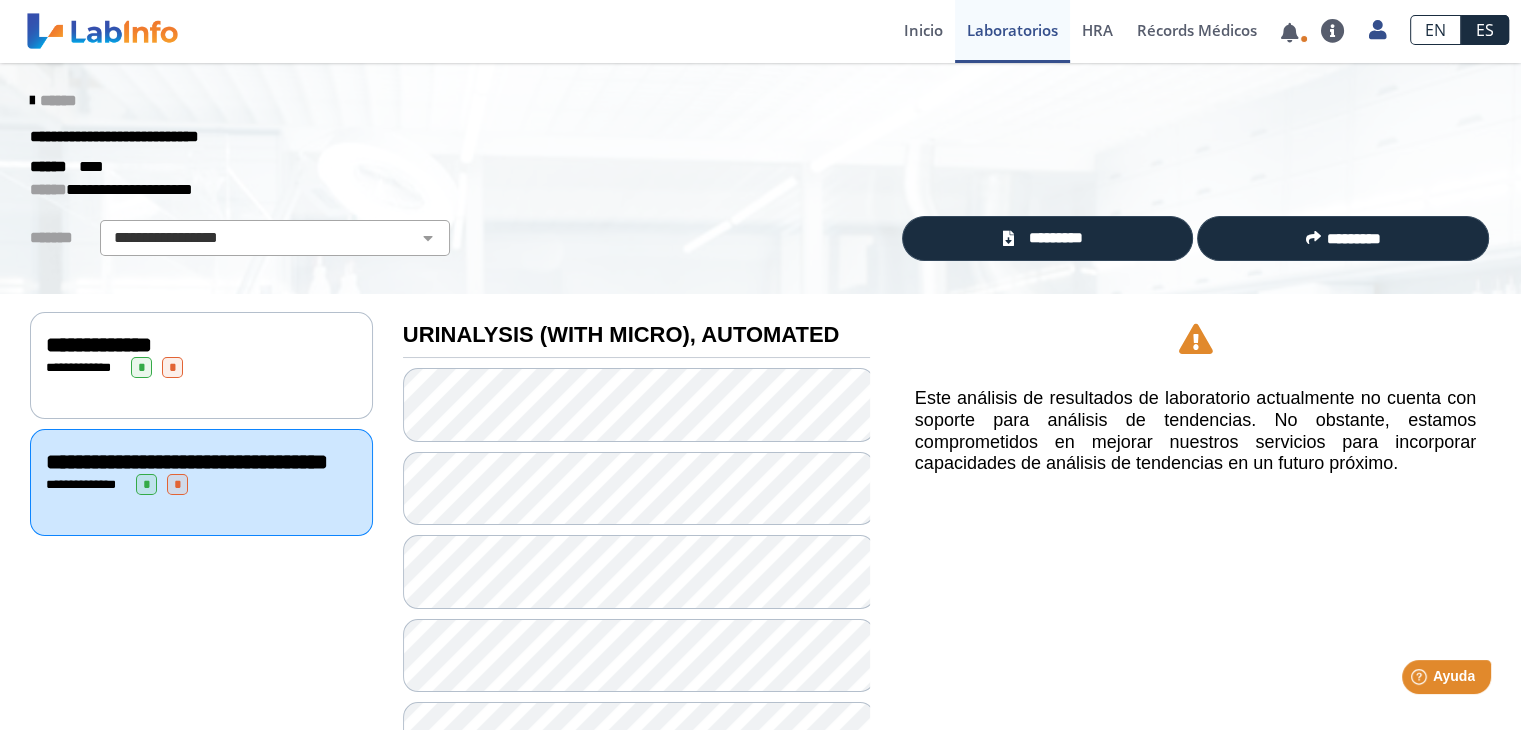 click on "**********" 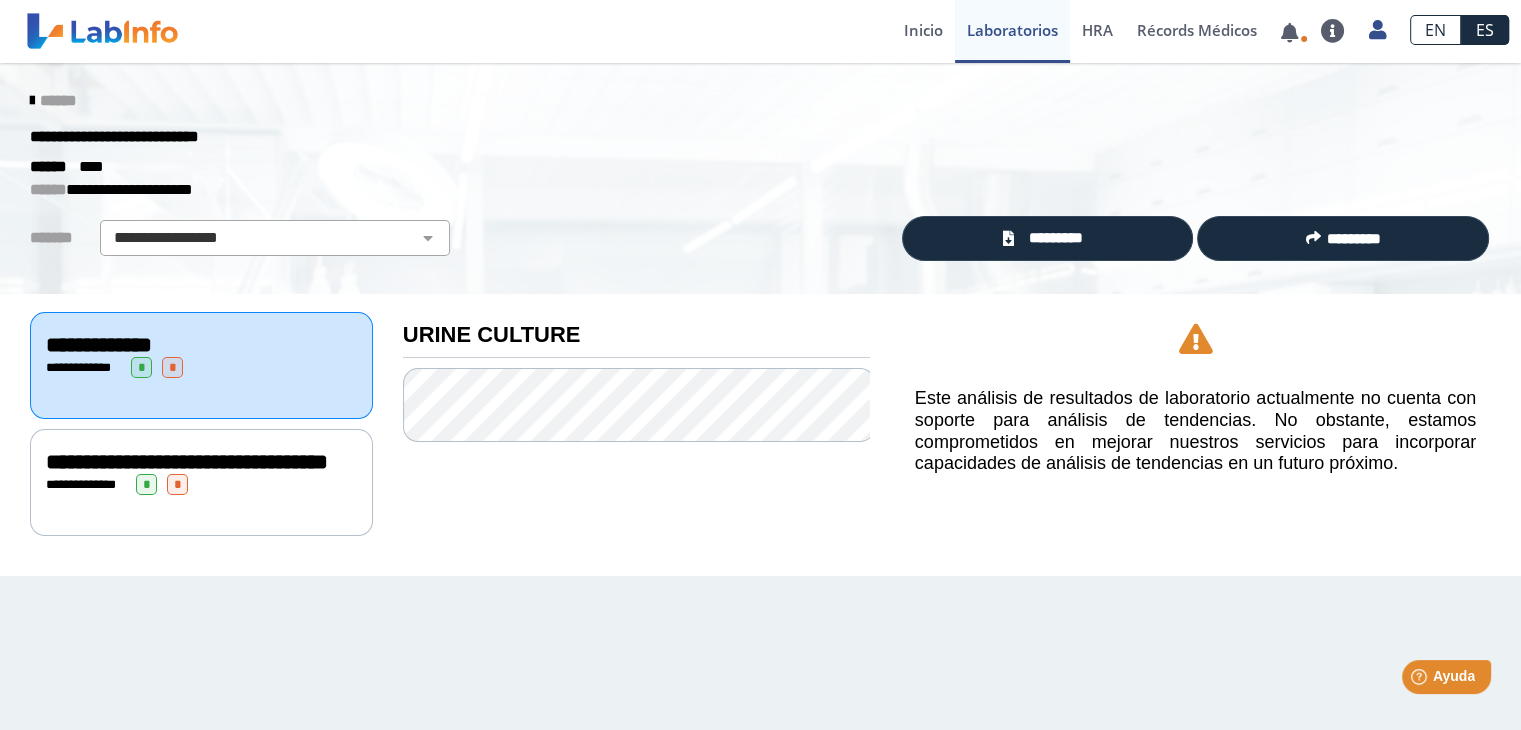 click on "**********" 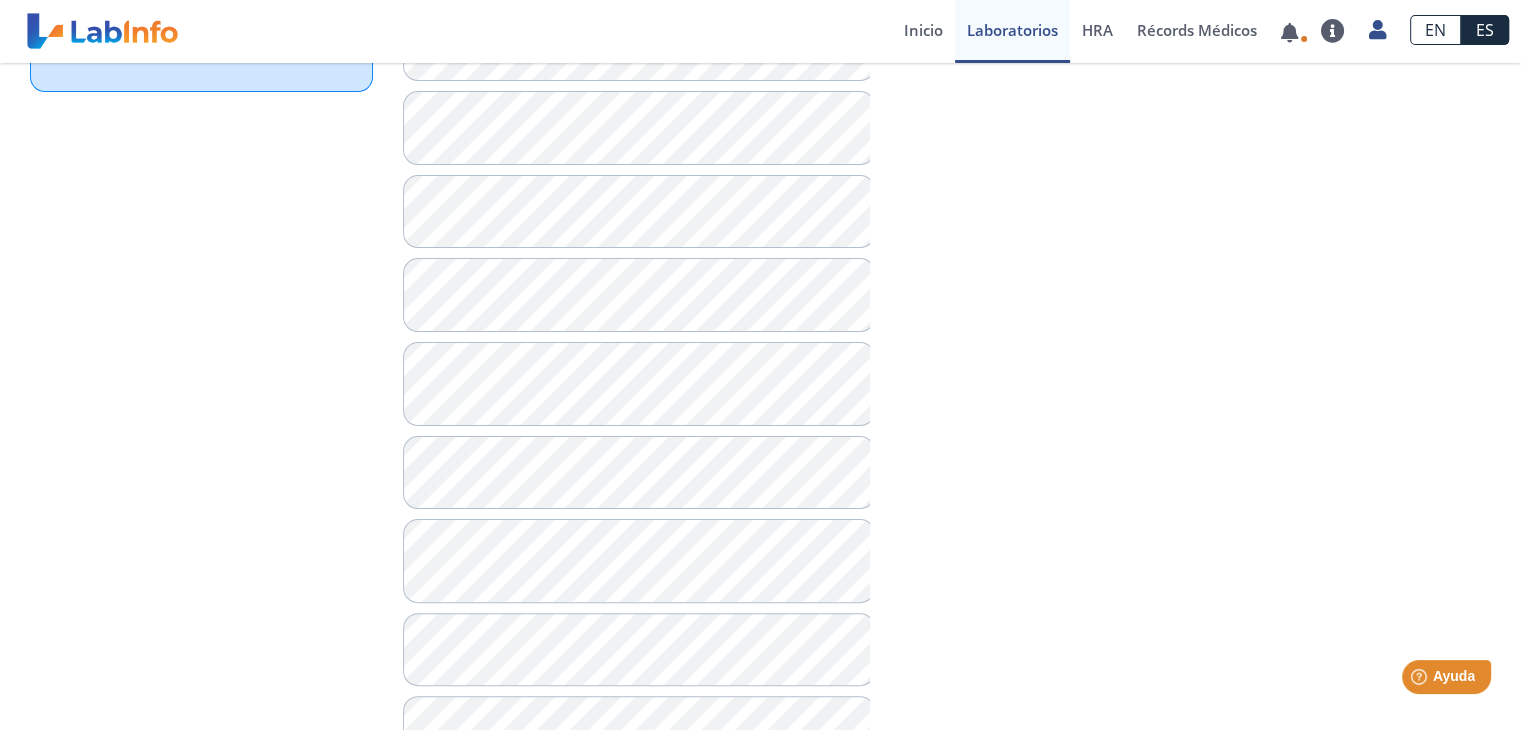 scroll, scrollTop: 0, scrollLeft: 0, axis: both 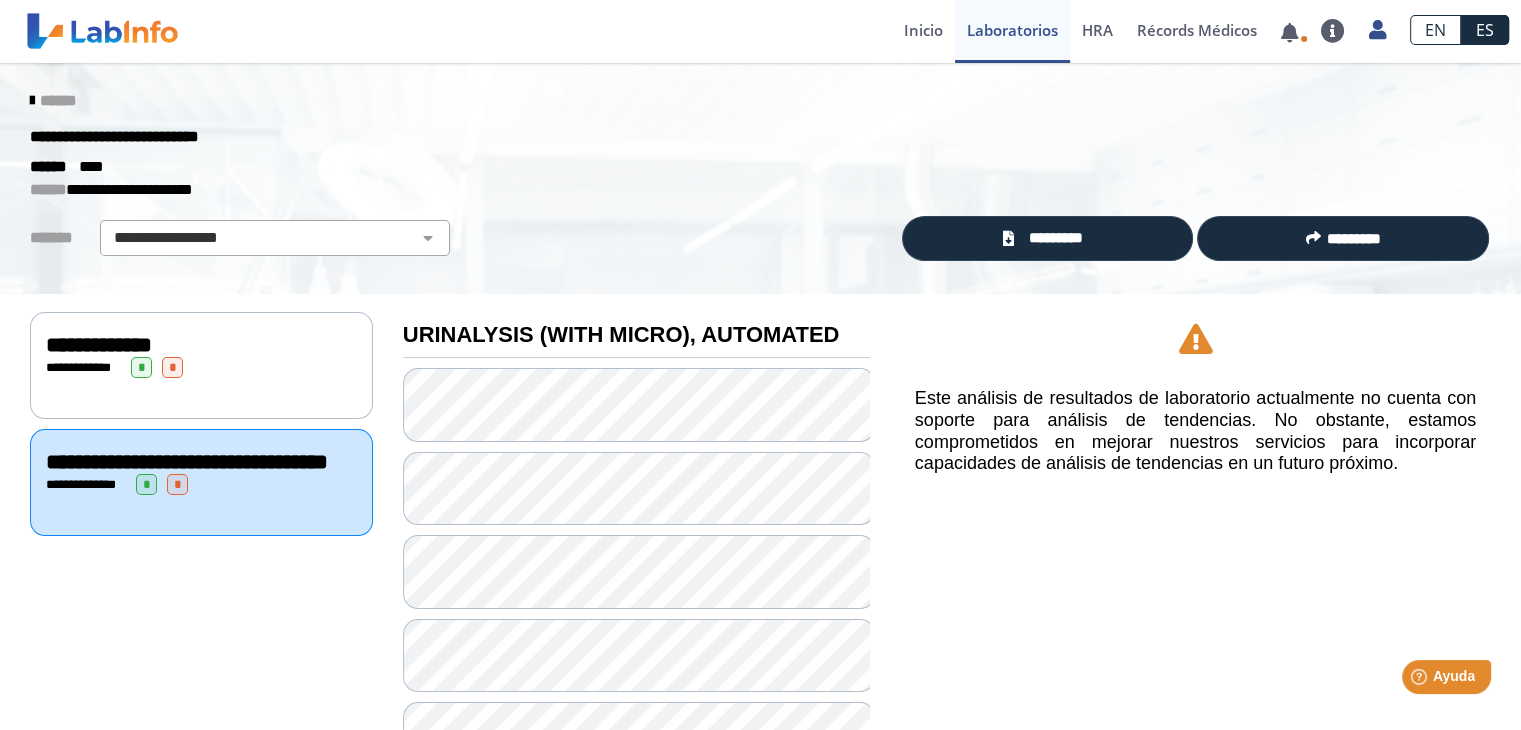 click on "*" 